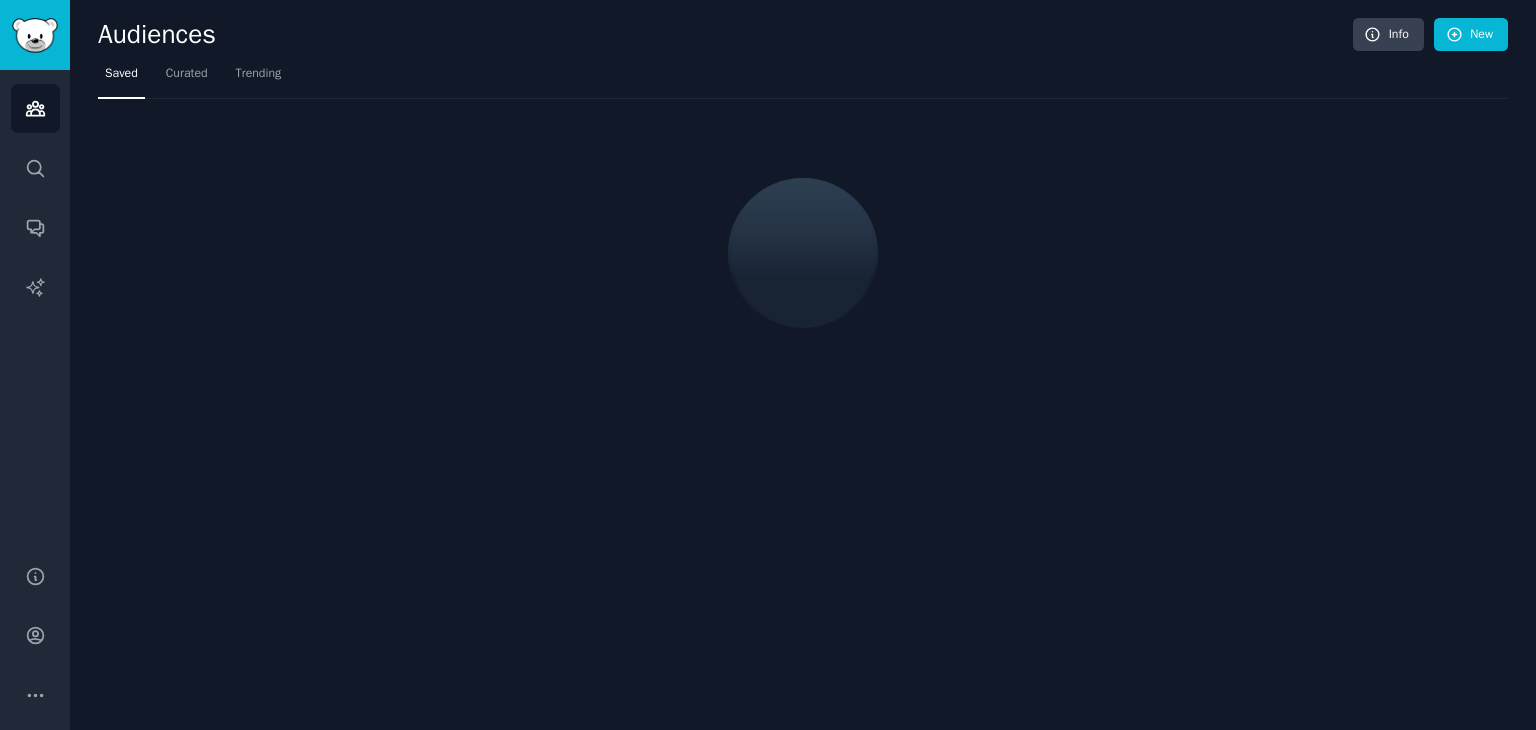 scroll, scrollTop: 0, scrollLeft: 0, axis: both 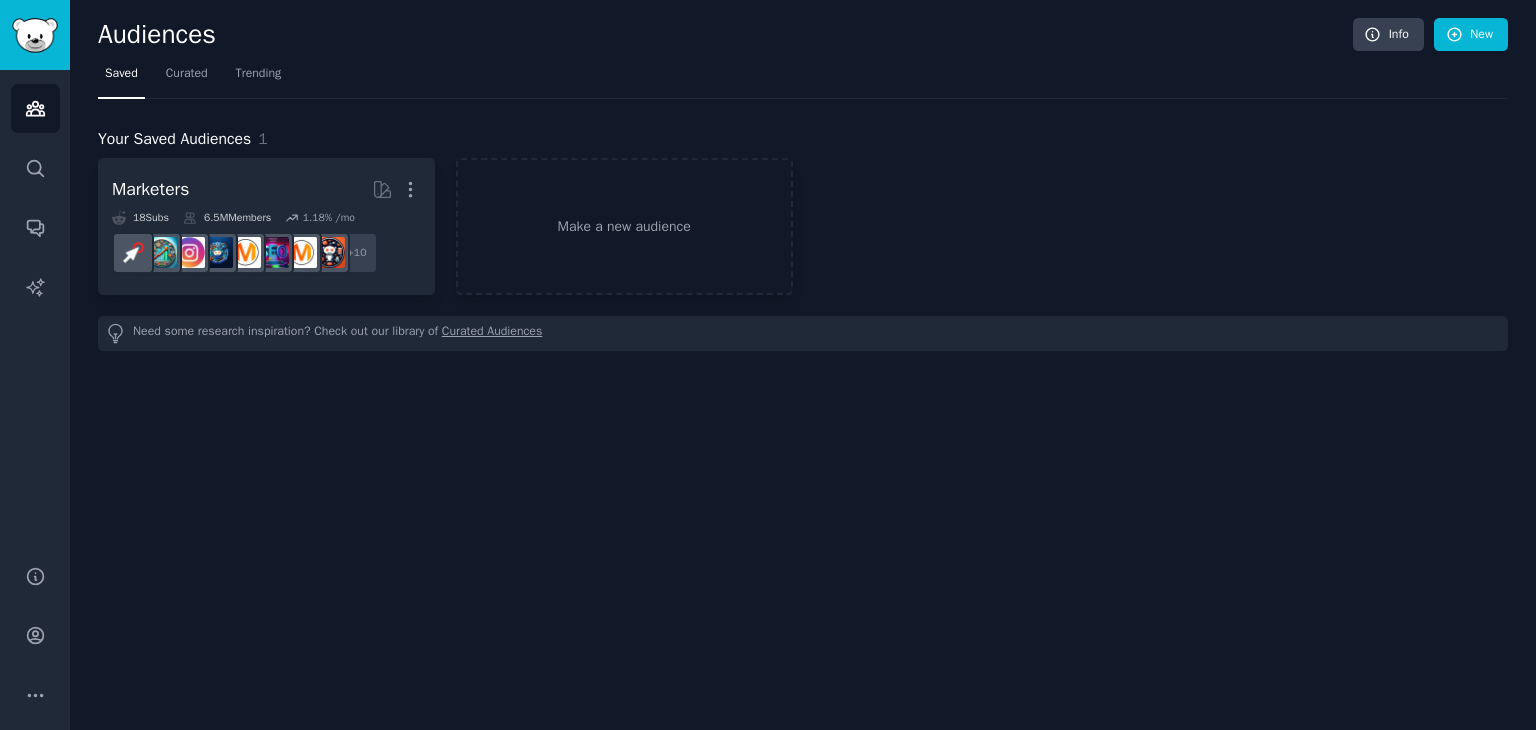 click on "Audiences Info New Saved Curated Trending Your Saved Audiences 1 Marketers More 18  Sub s 6.5M  Members 1.18 % /mo + 10 Make a new audience Need some research inspiration? Check out our library of  Curated Audiences" 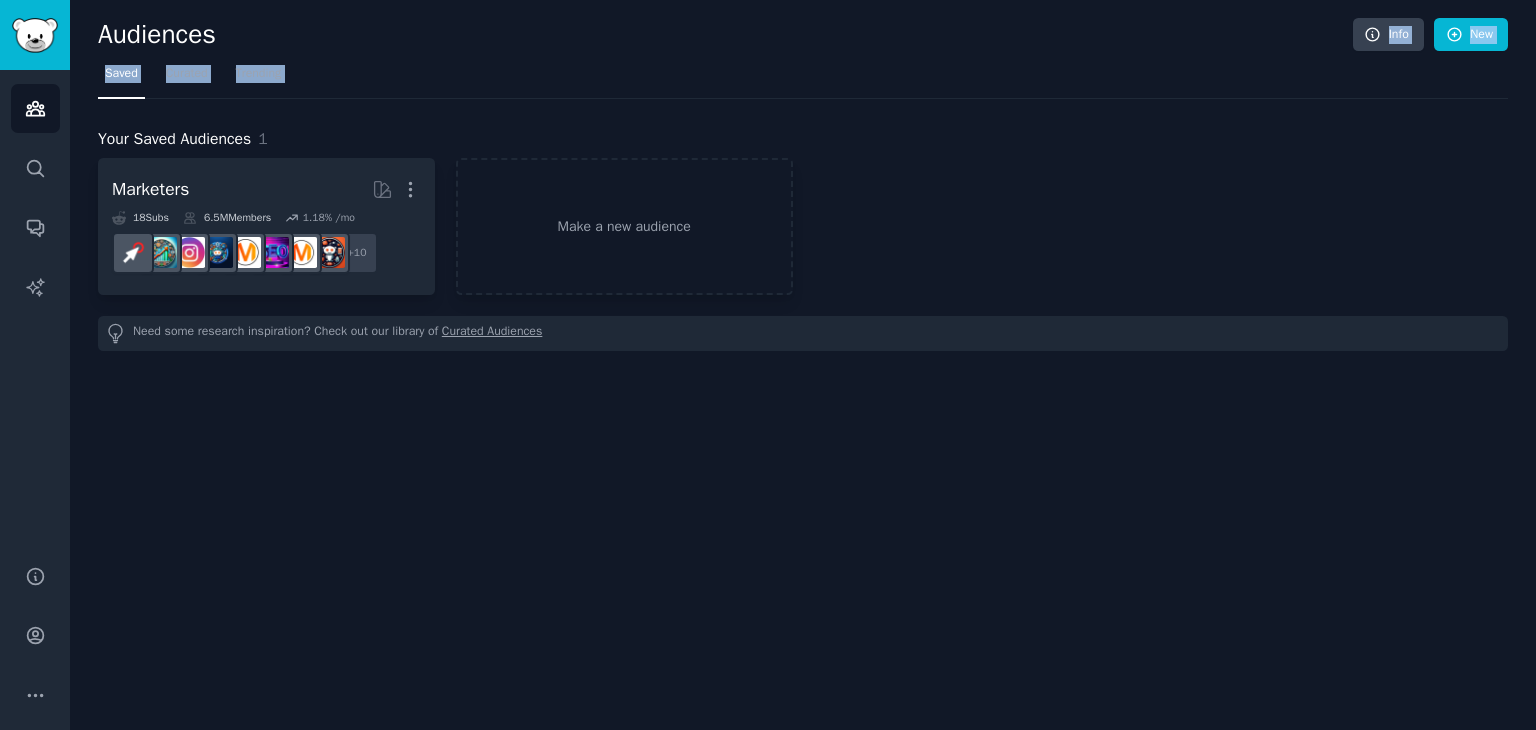 click on "Audiences Info New" at bounding box center [803, 38] 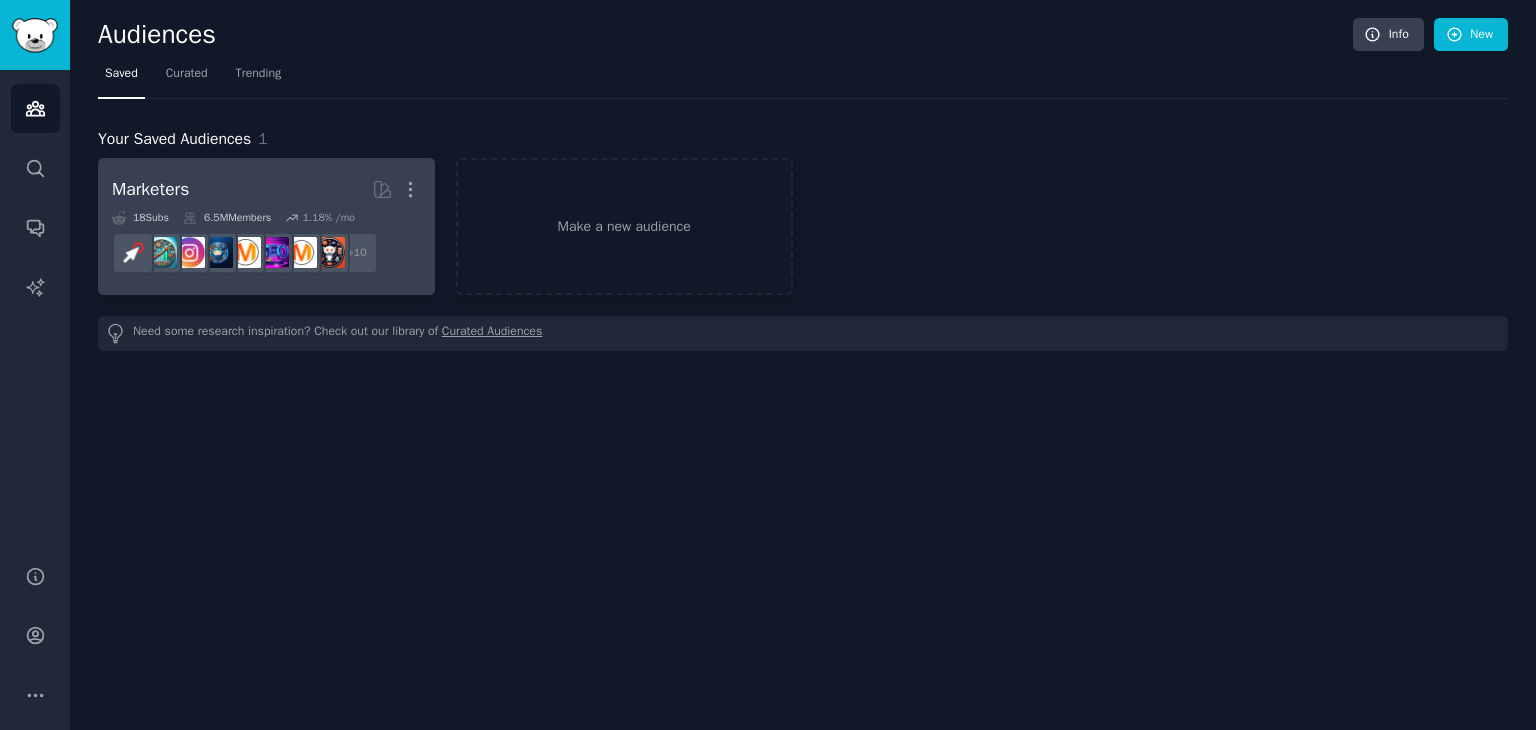 click on "Marketers More" at bounding box center (266, 189) 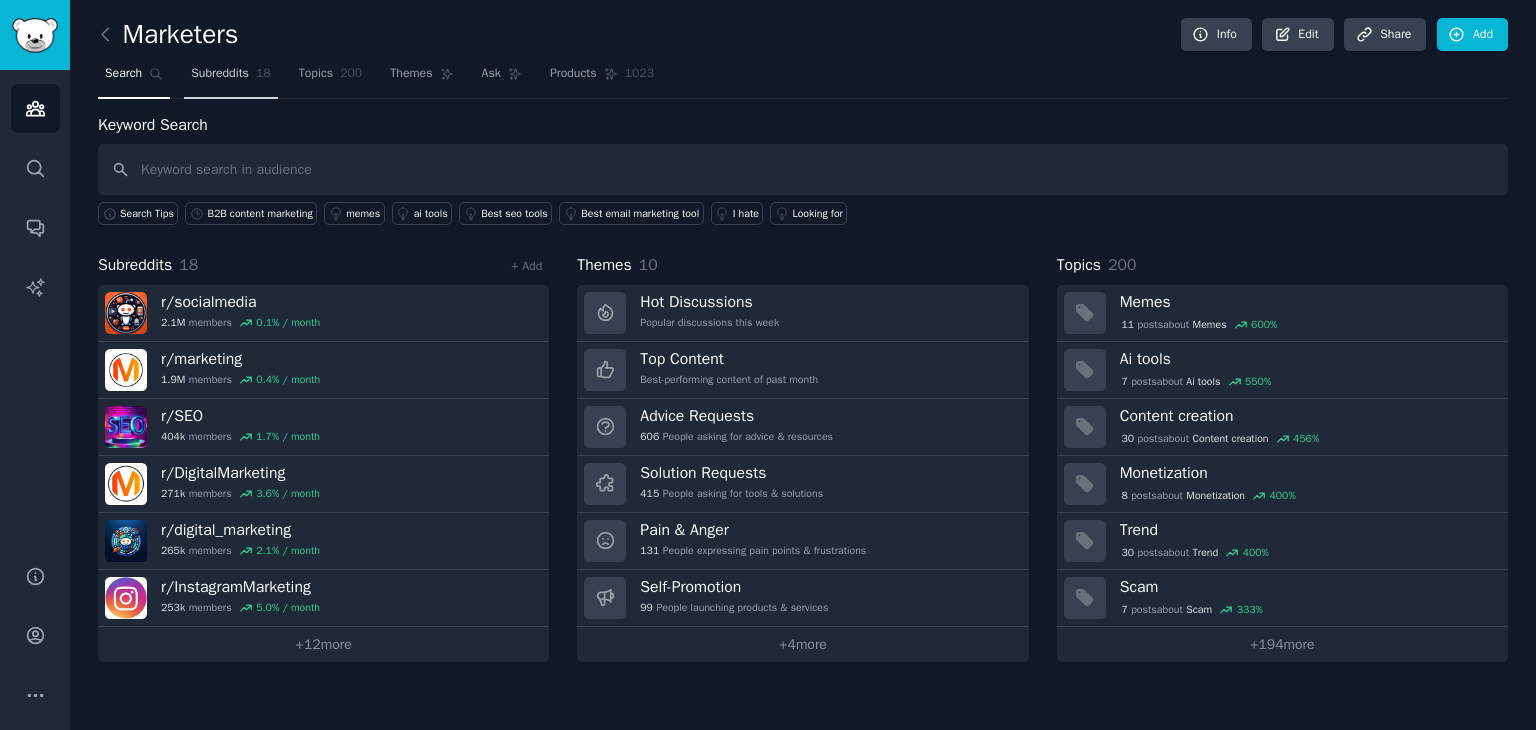 click on "Subreddits 18" at bounding box center [230, 78] 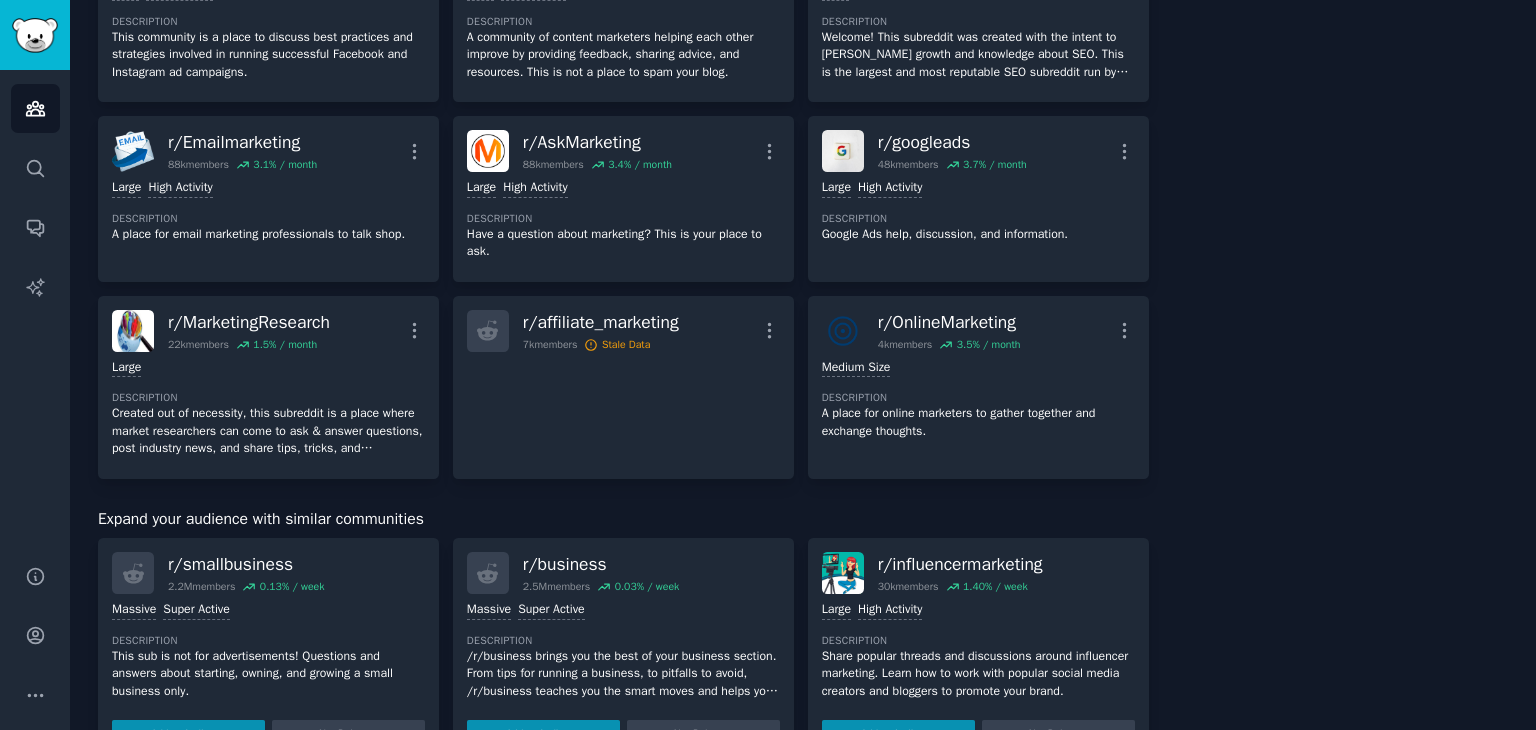 scroll, scrollTop: 0, scrollLeft: 0, axis: both 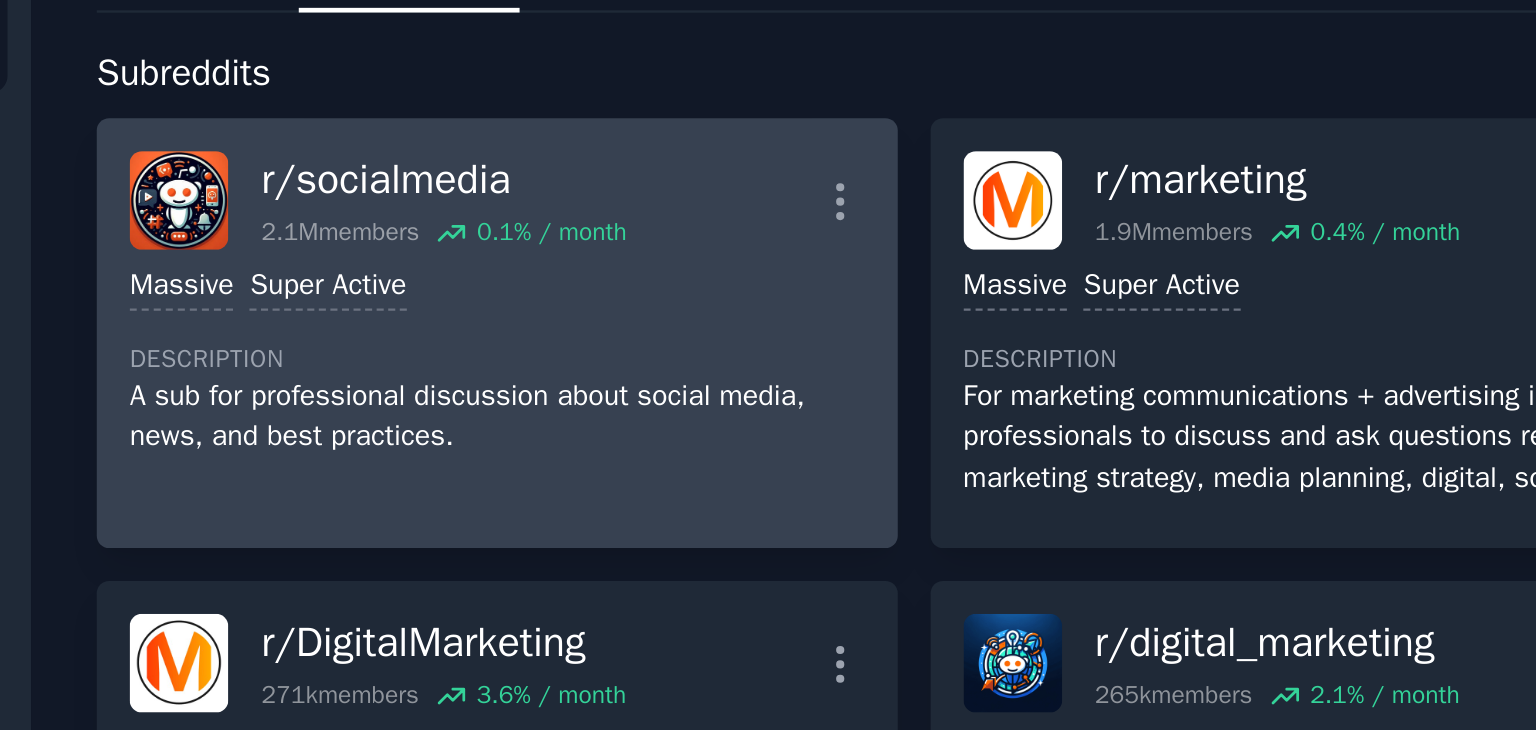 click on "0.1 % / month" at bounding box center (292, 193) 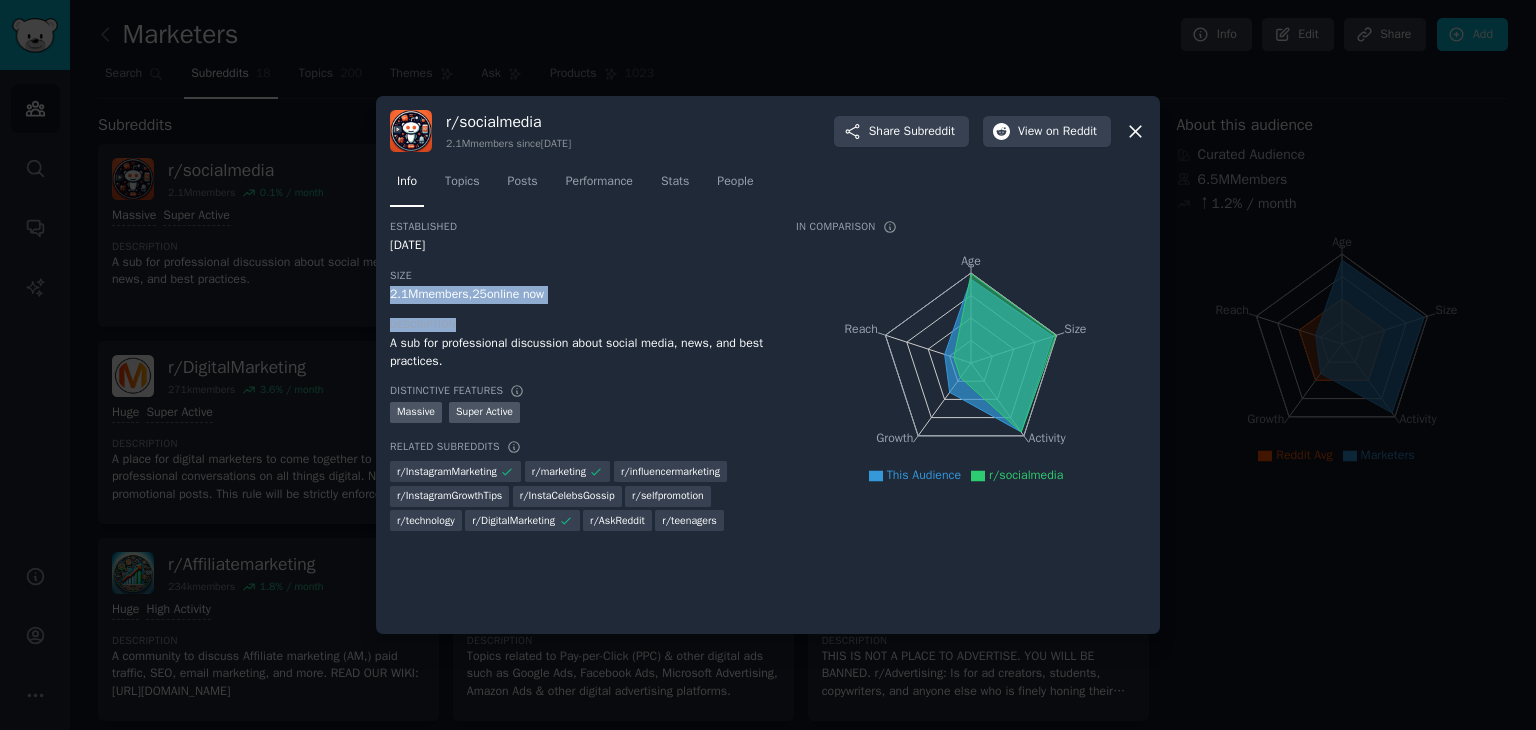 drag, startPoint x: 391, startPoint y: 290, endPoint x: 556, endPoint y: 307, distance: 165.87344 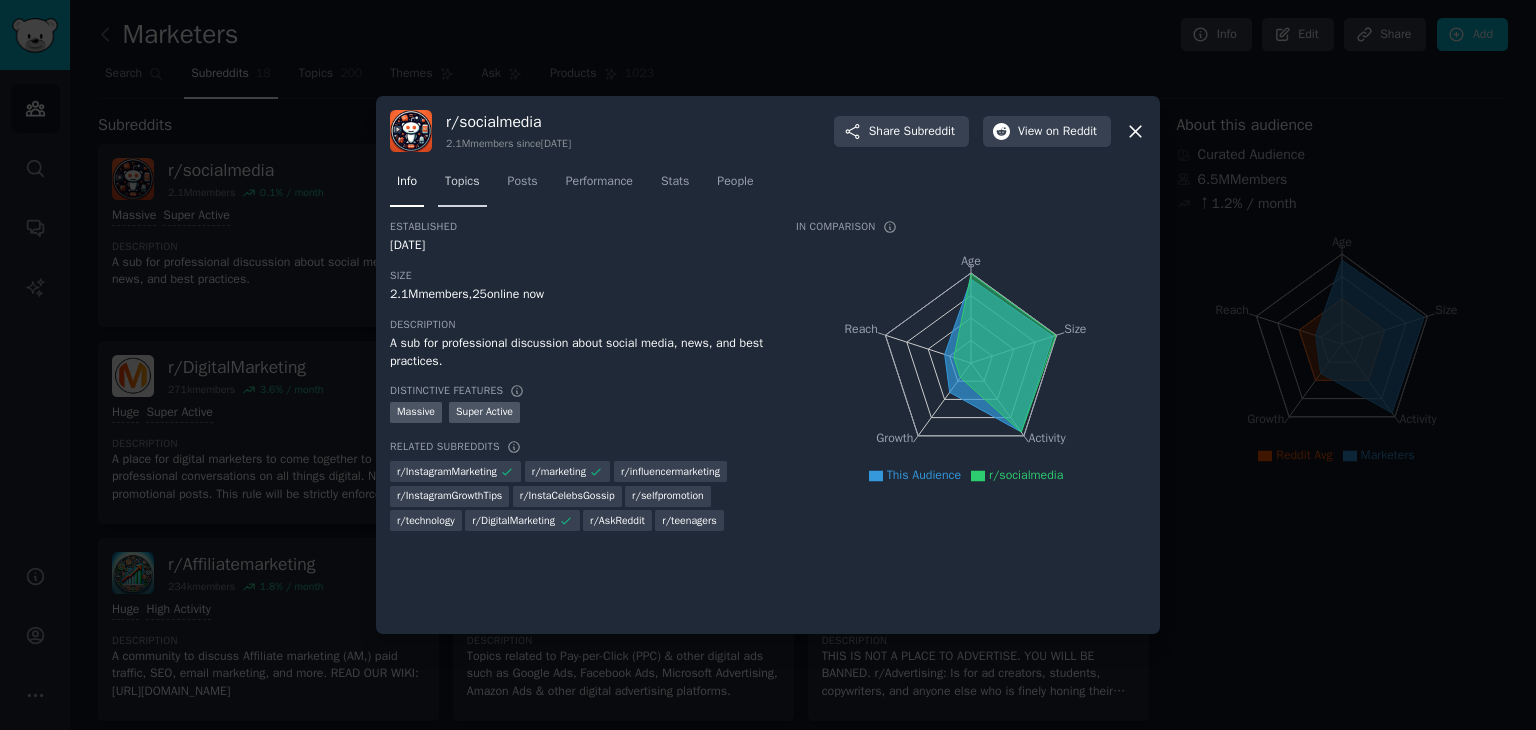 click on "Topics" at bounding box center [462, 182] 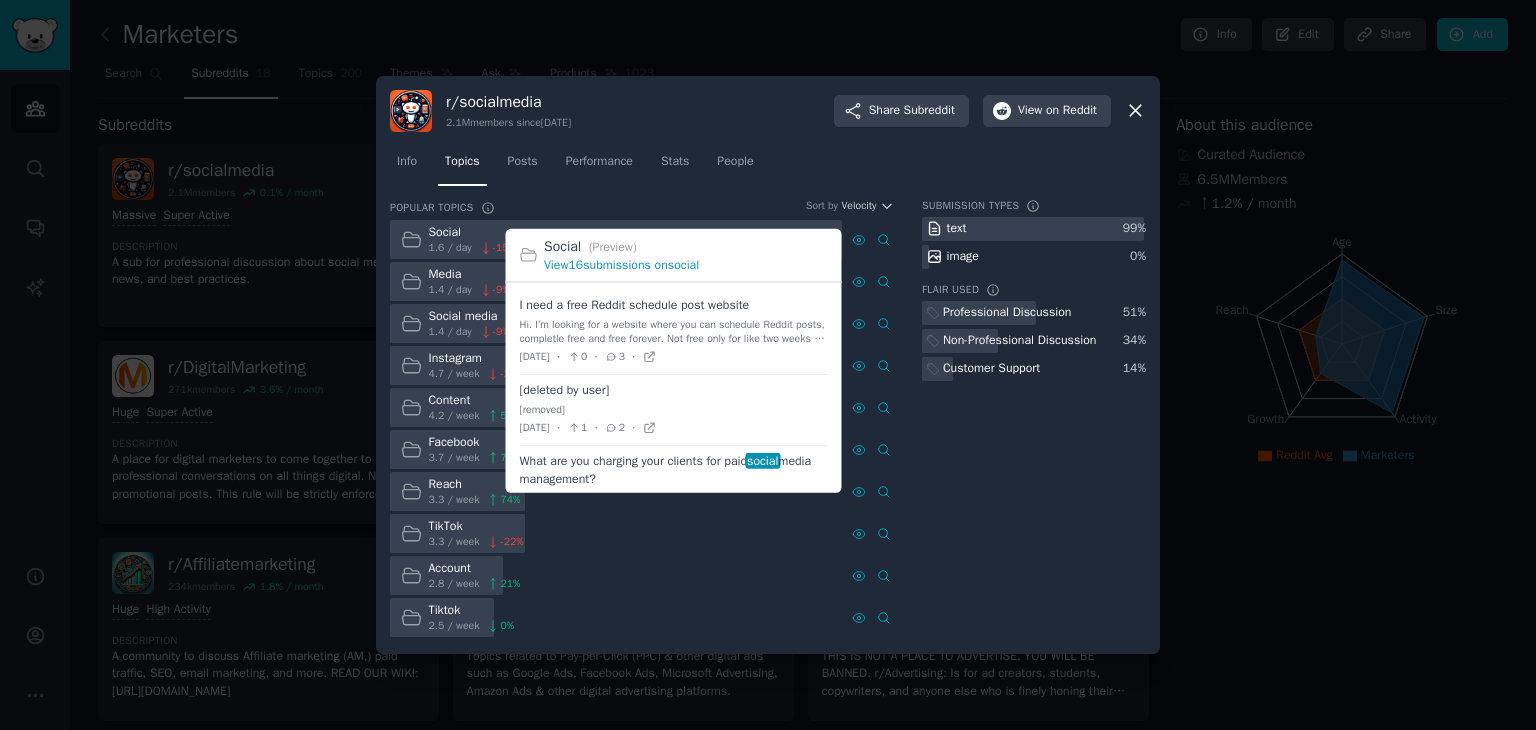 click on "View  16  submissions on  social" at bounding box center (621, 265) 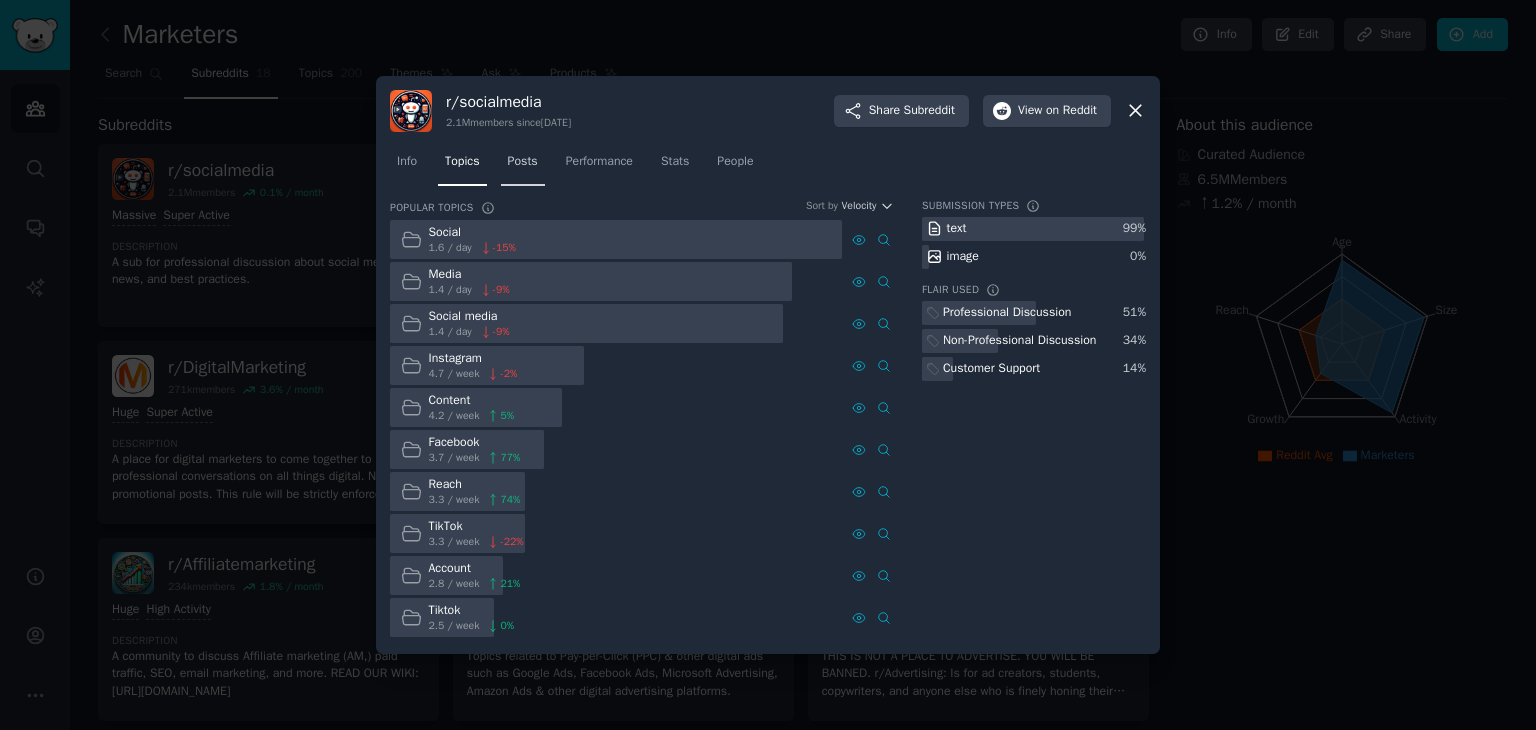 click on "Posts" at bounding box center (523, 162) 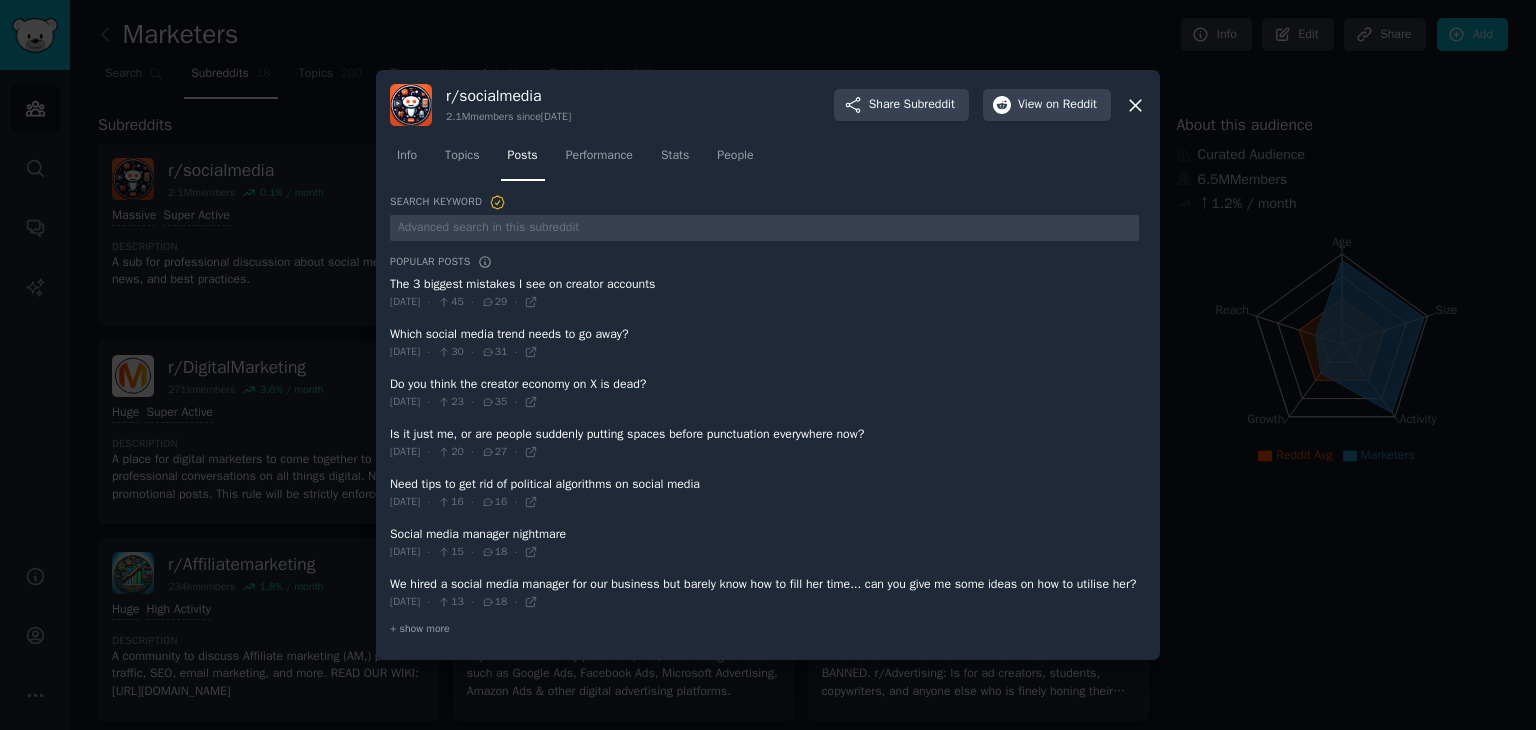 click at bounding box center [764, 293] 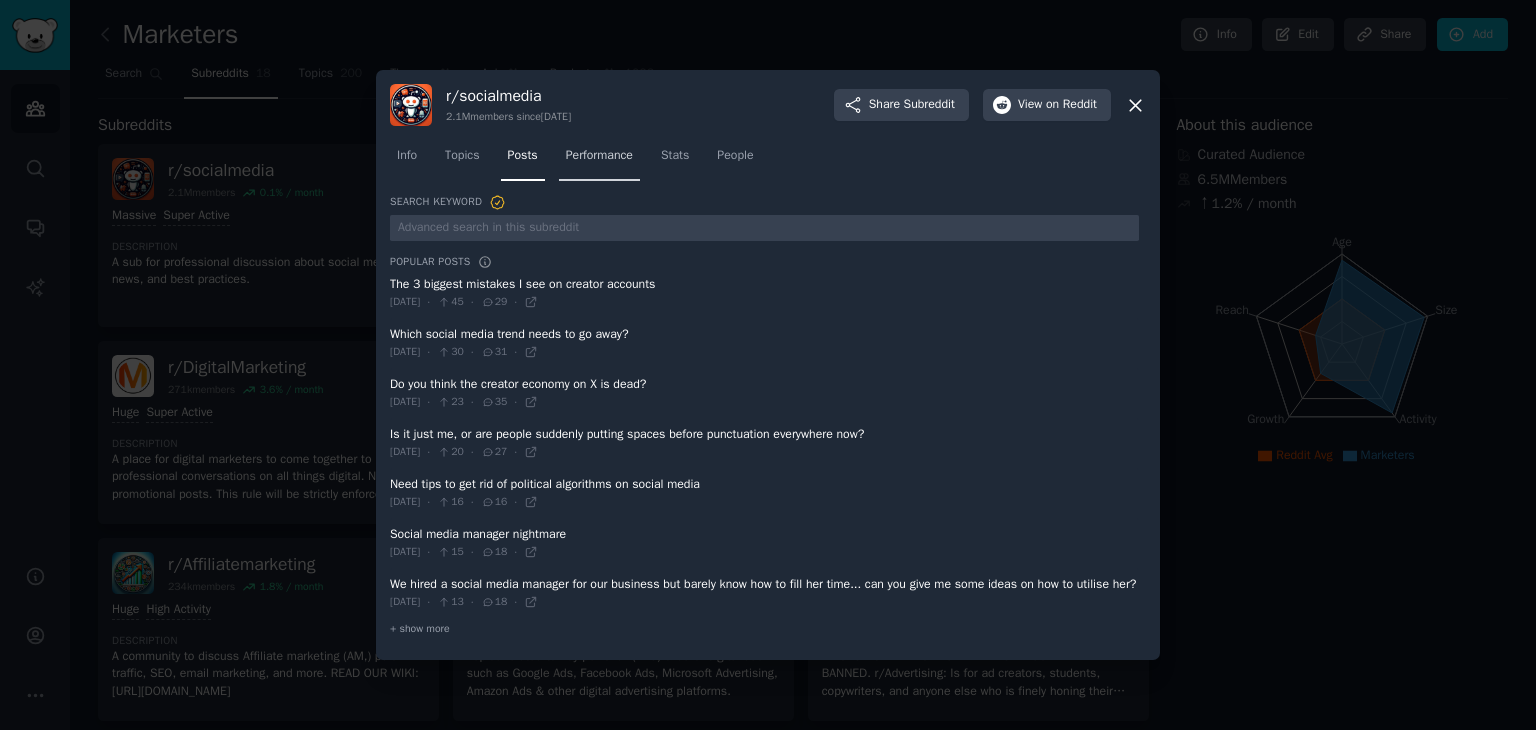 click on "Performance" at bounding box center (599, 160) 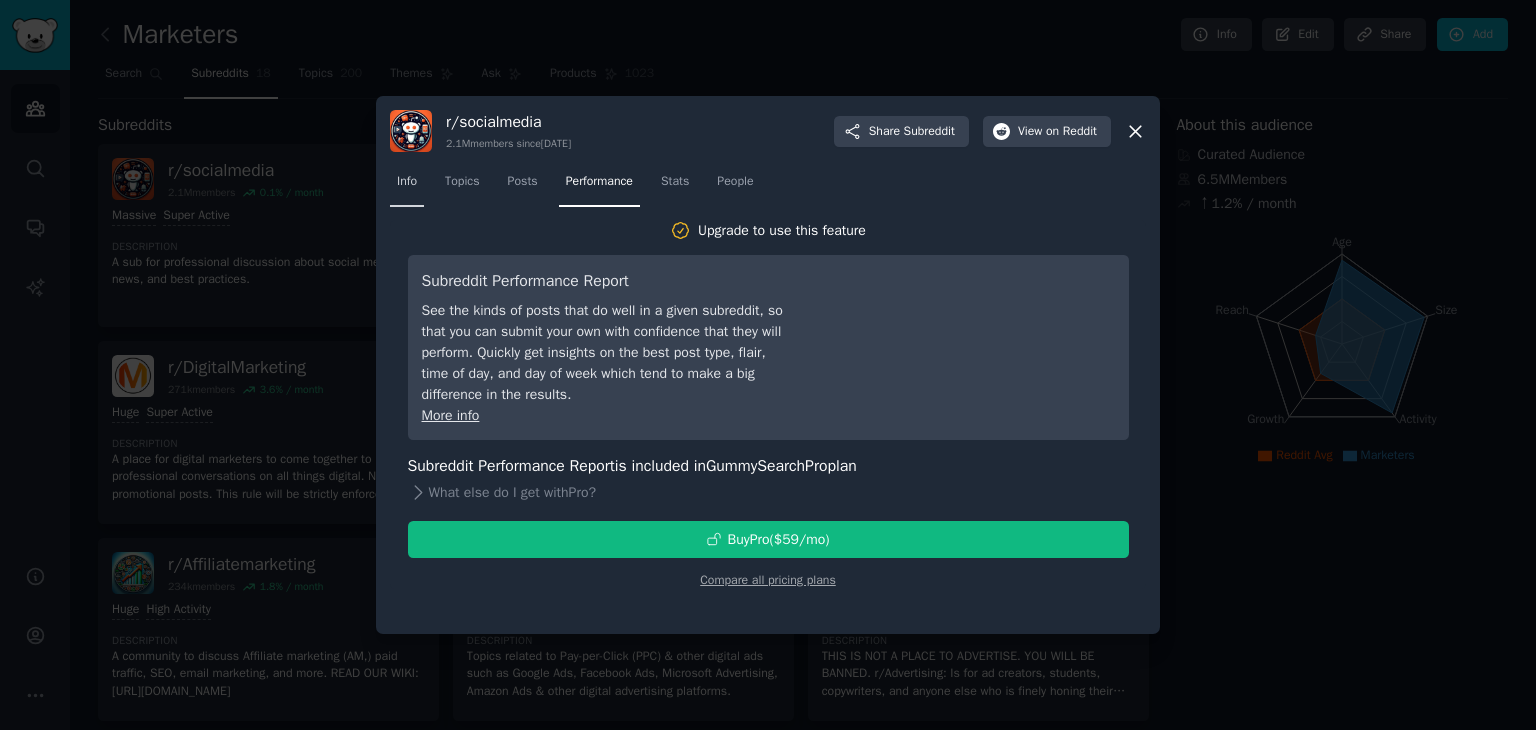 click on "Info" at bounding box center (407, 182) 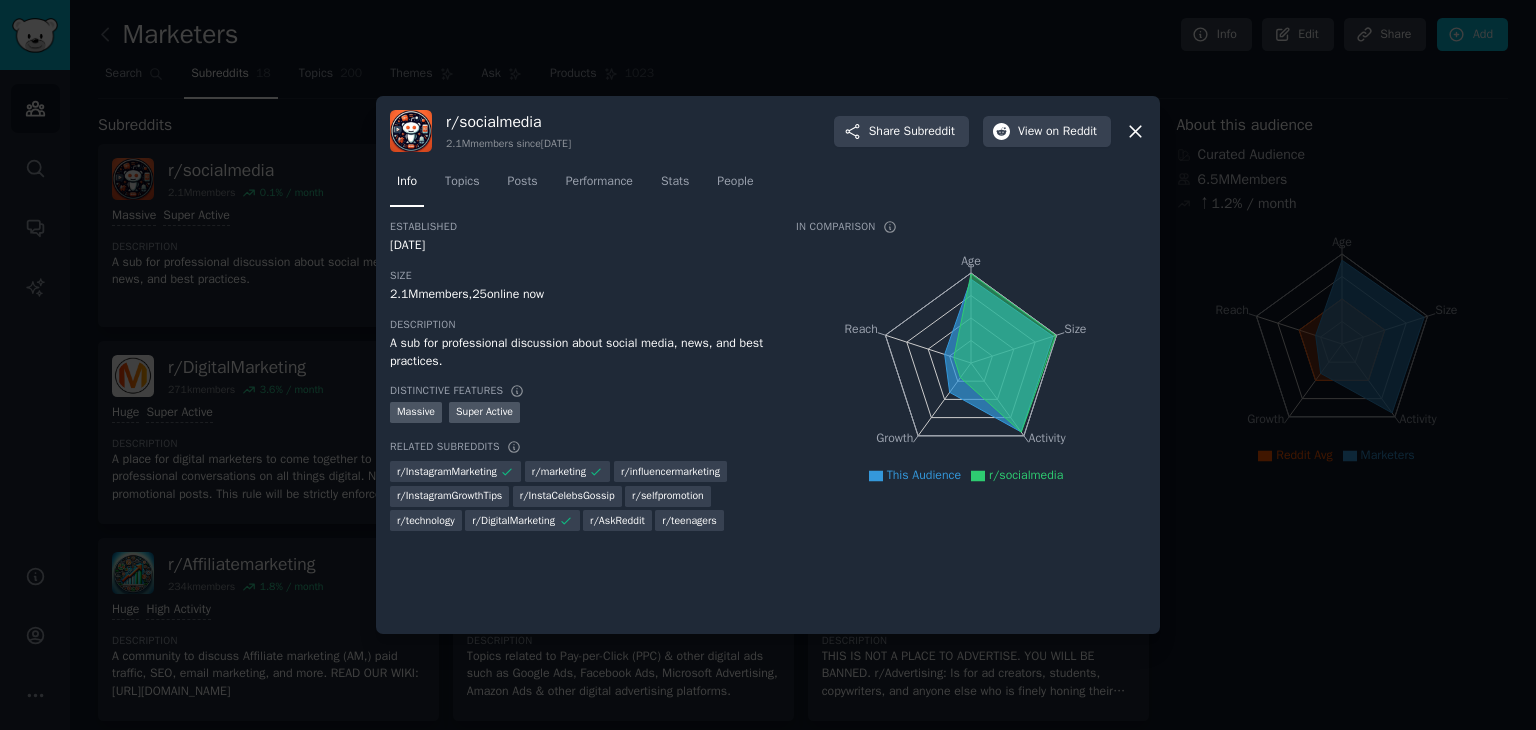 click 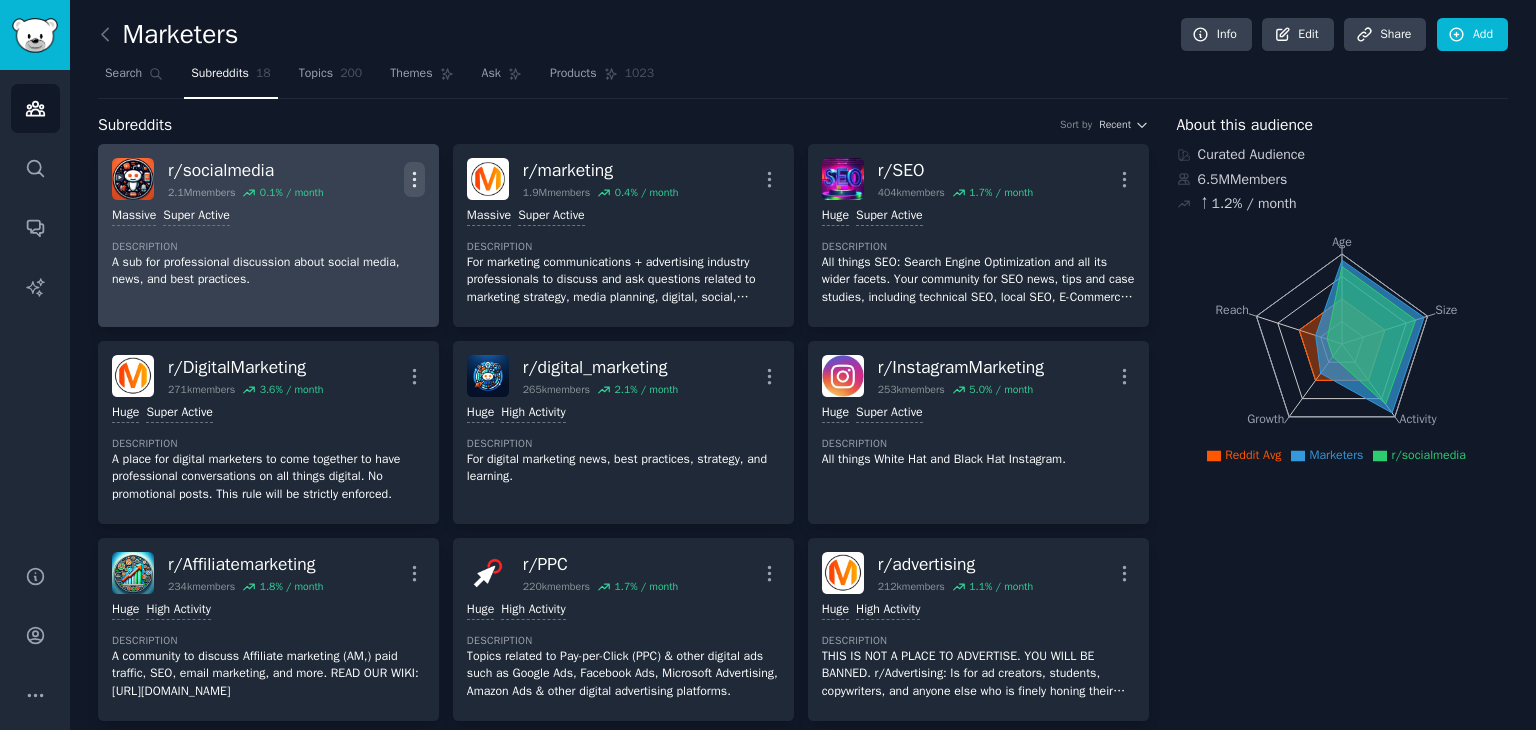 click on "More" at bounding box center [414, 179] 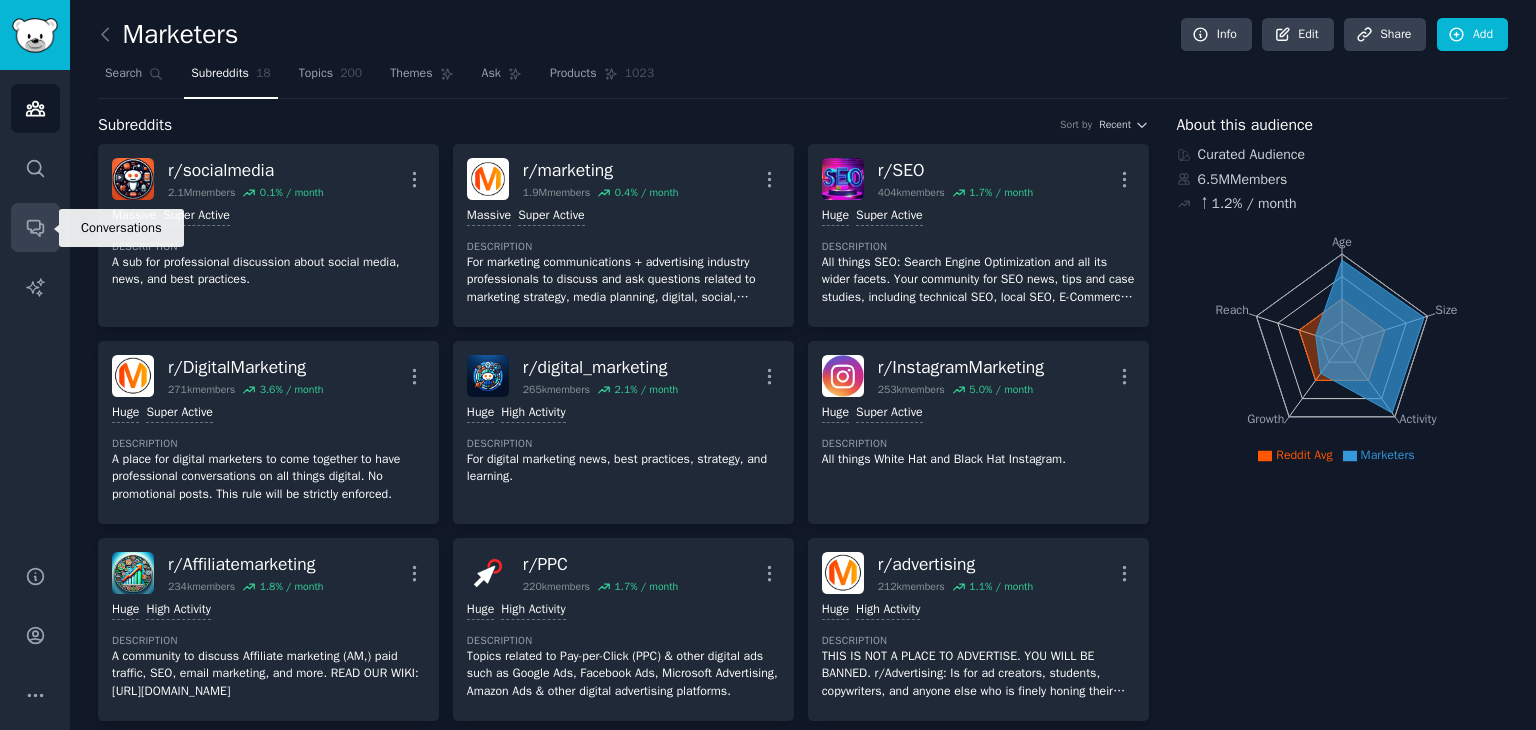 click 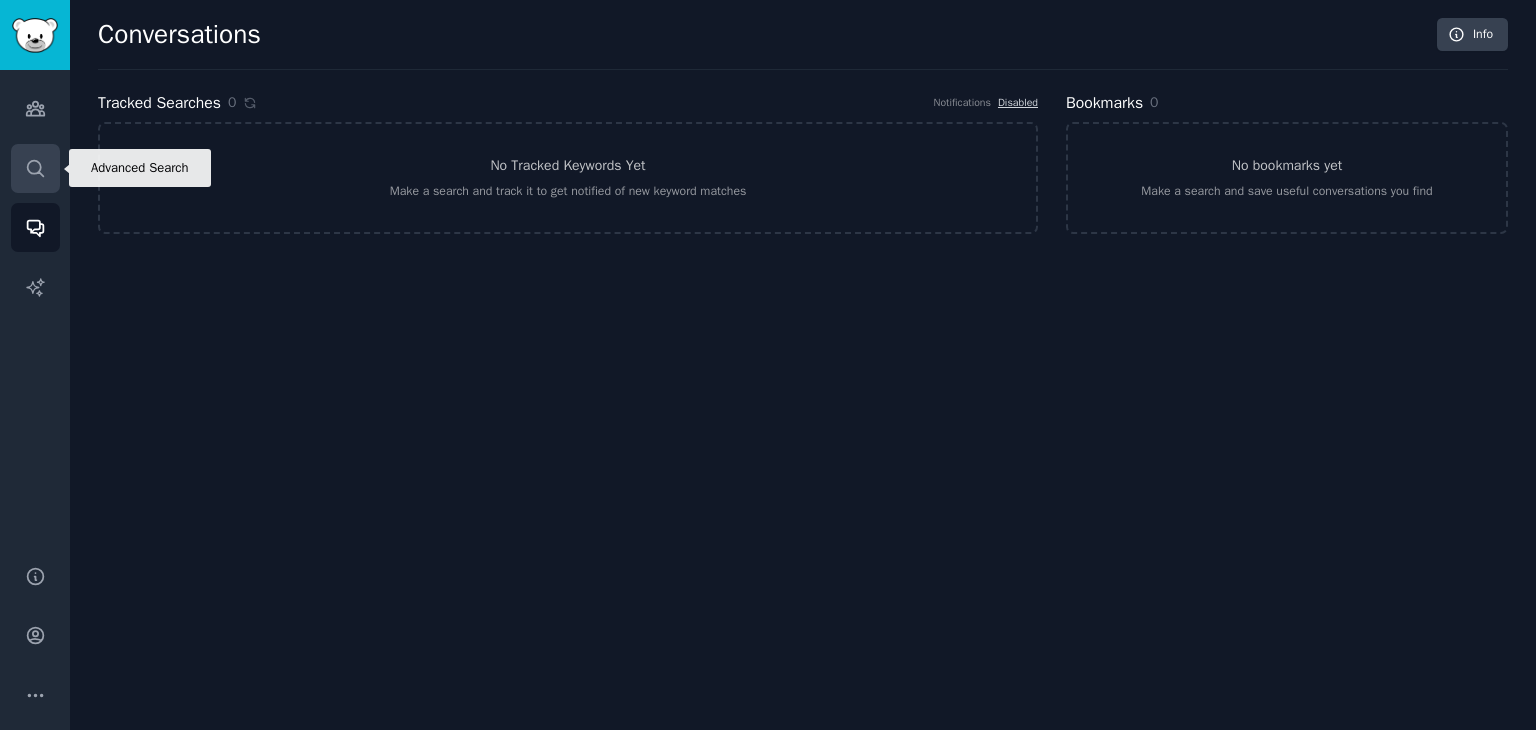 click 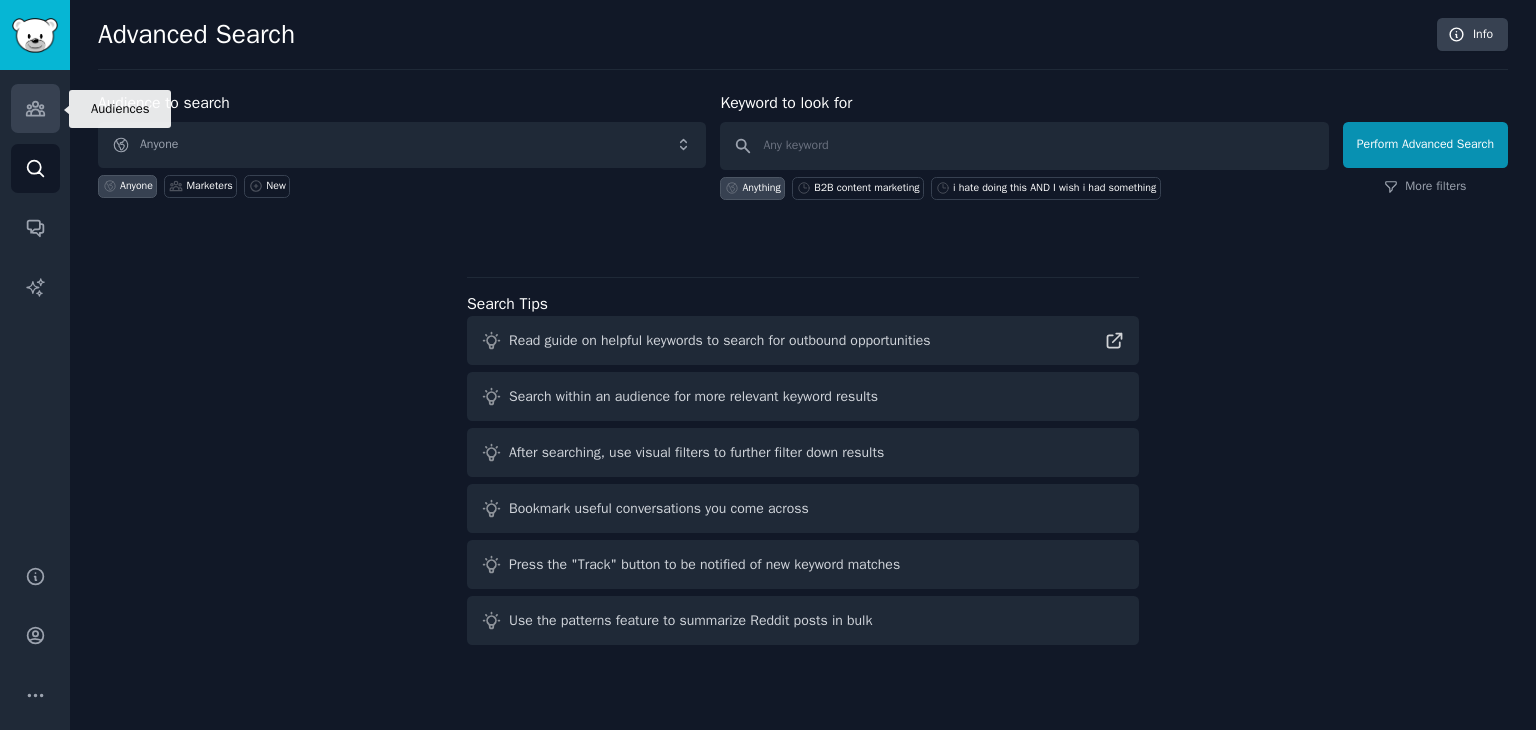 click on "Audiences" at bounding box center (35, 108) 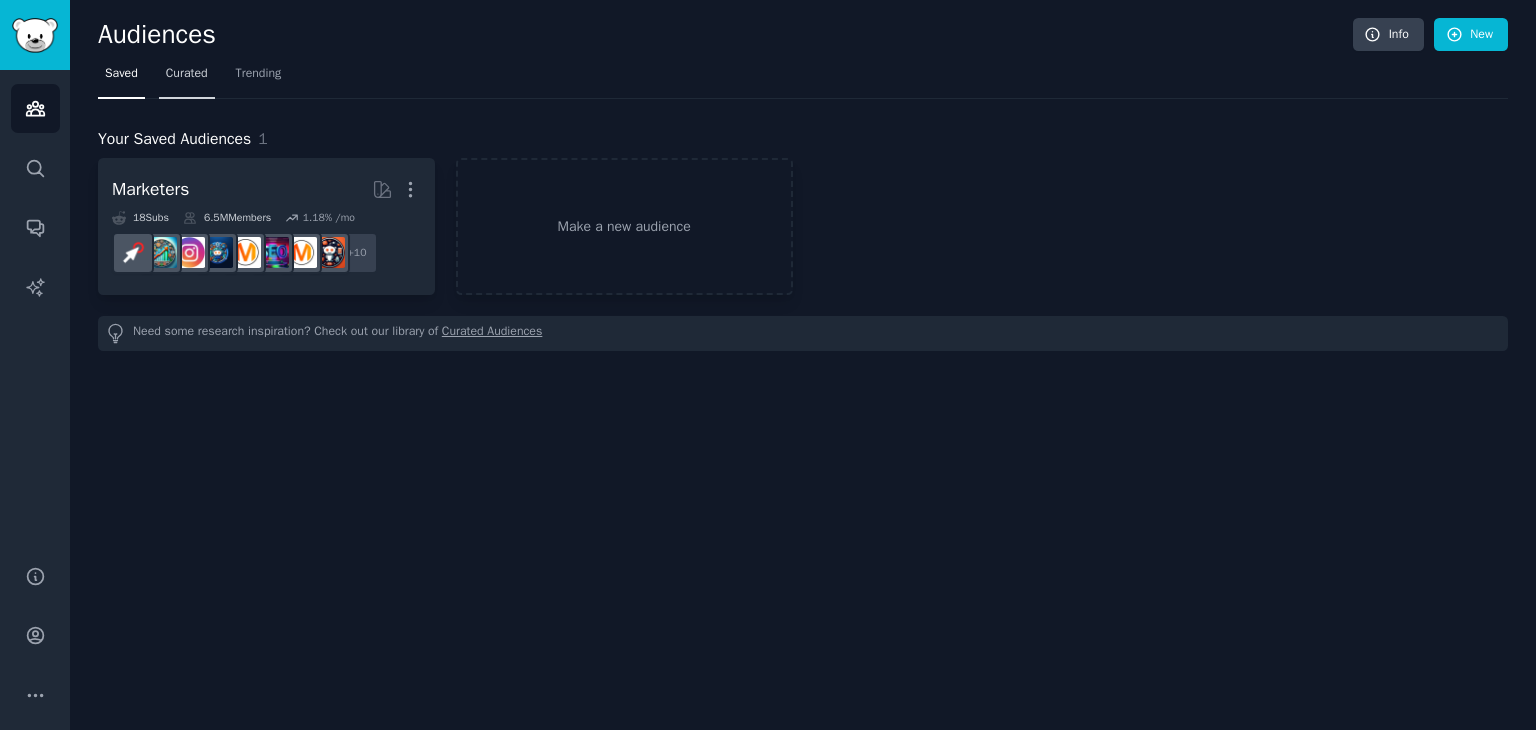 click on "Curated" at bounding box center (187, 74) 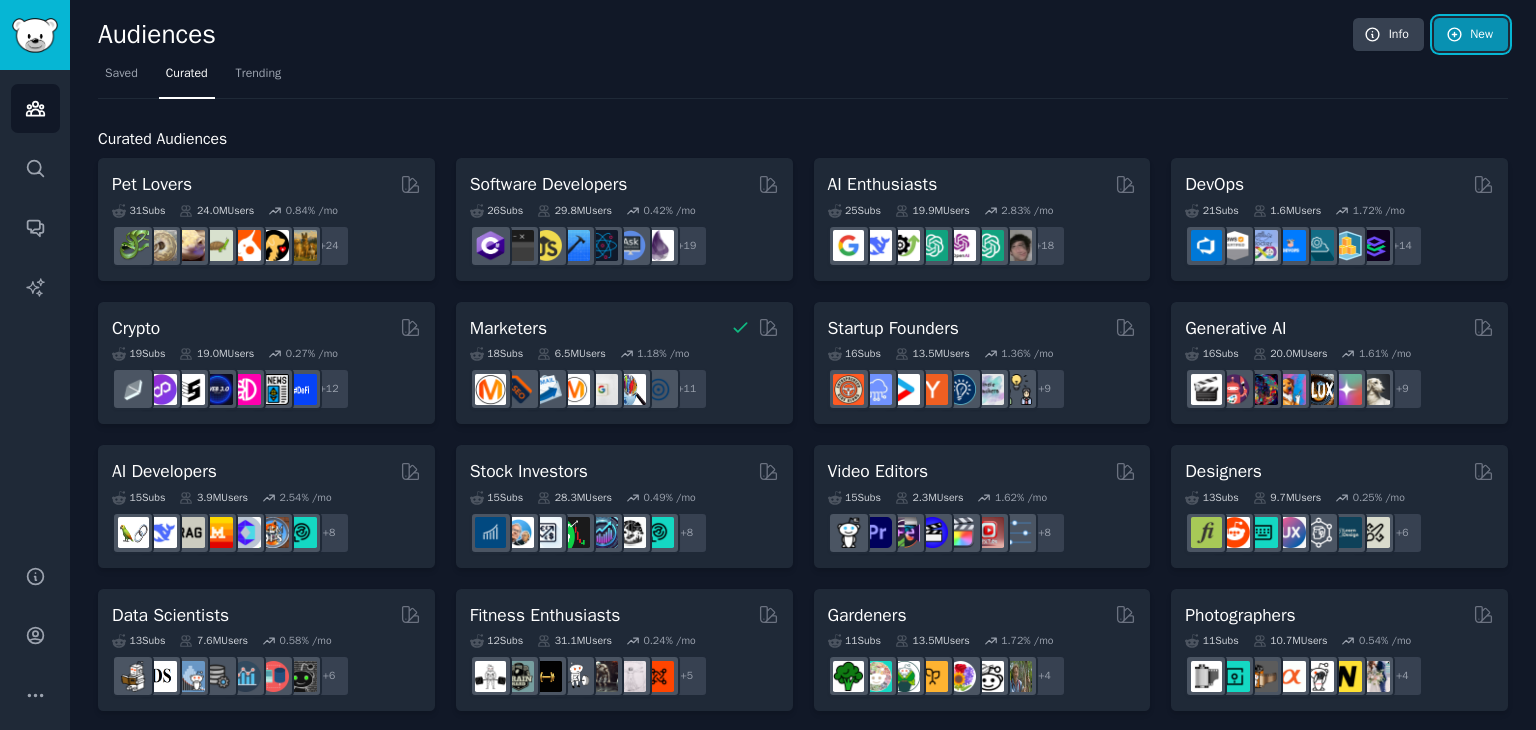 click on "New" at bounding box center [1471, 35] 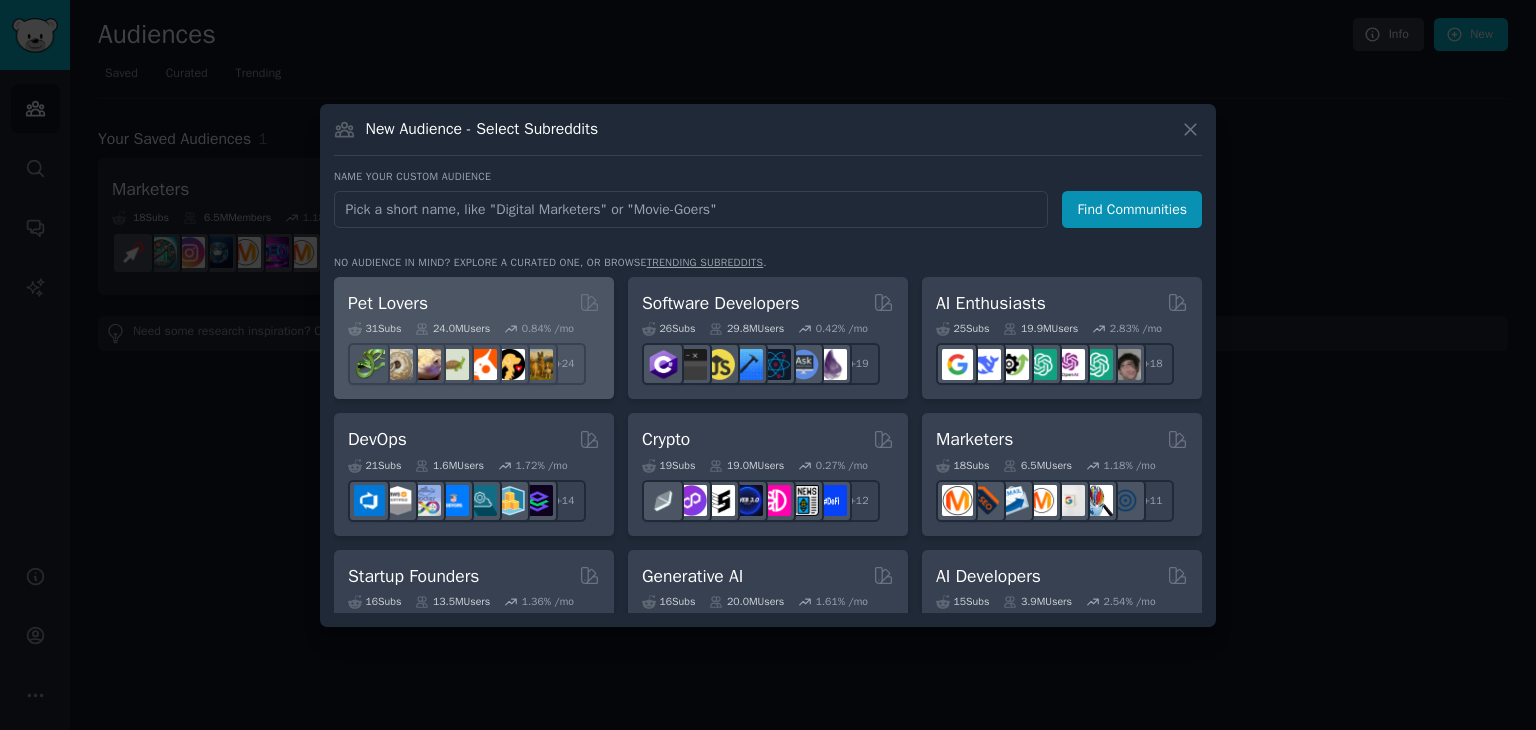 click on "Pet Lovers Curated by GummySearch" at bounding box center [474, 303] 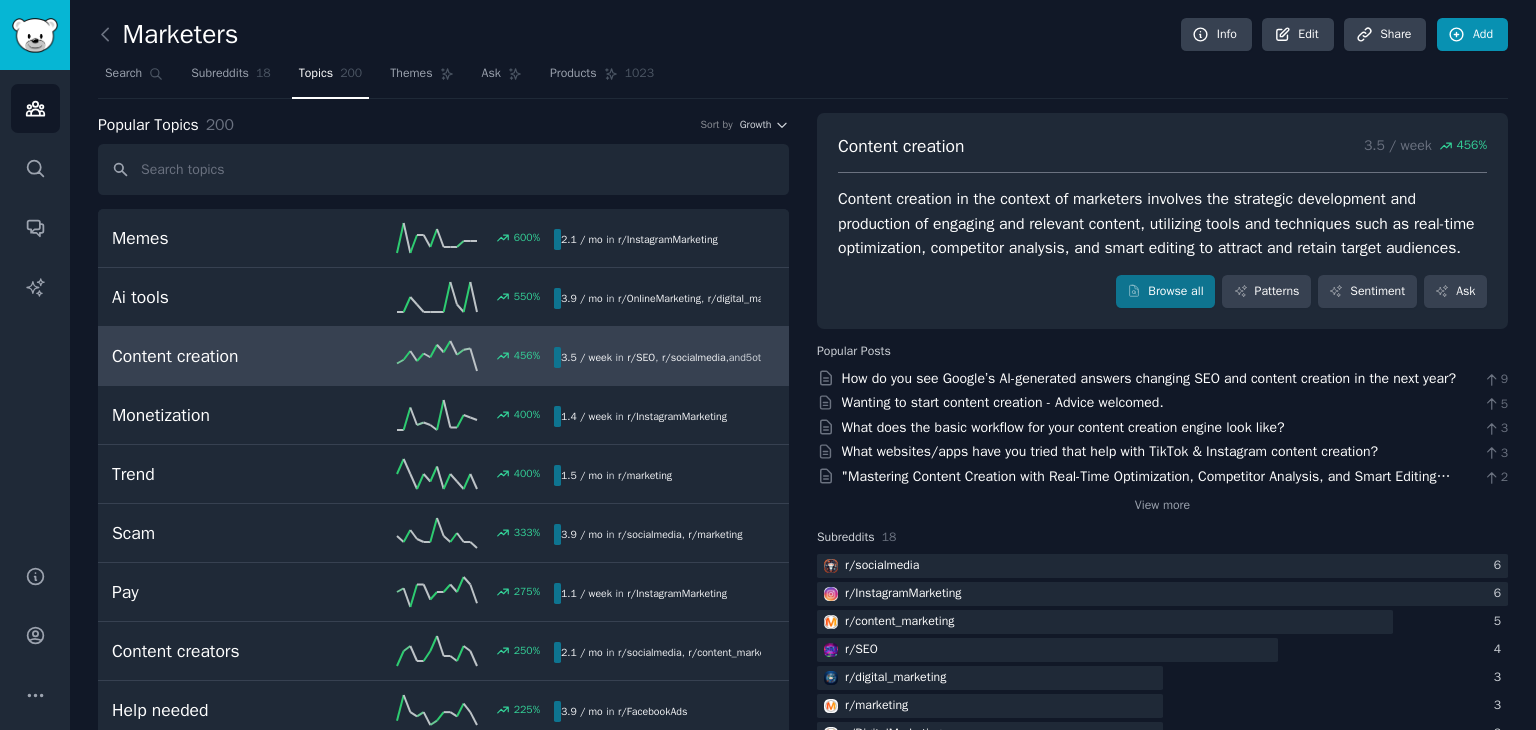 scroll, scrollTop: 0, scrollLeft: 0, axis: both 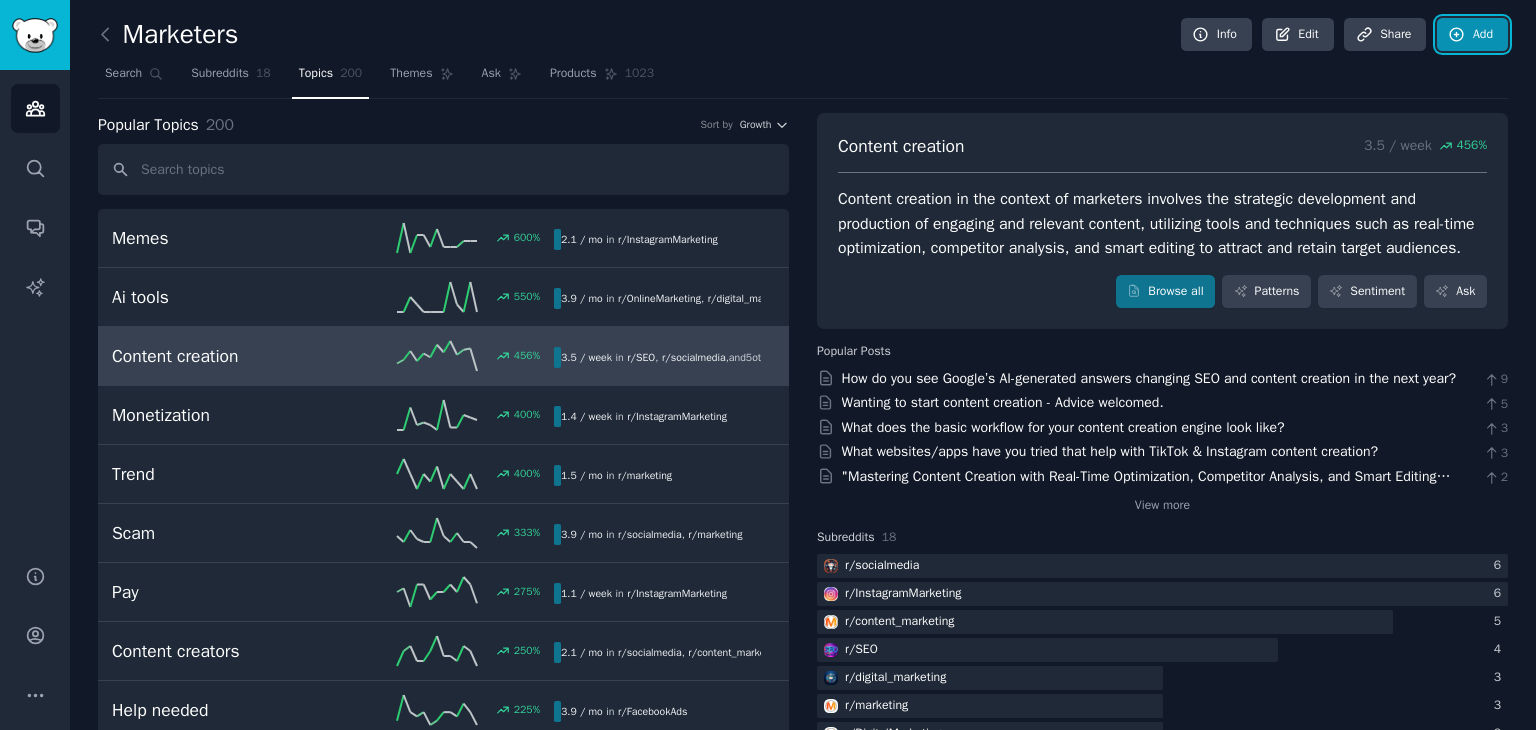 click on "Add" at bounding box center (1472, 35) 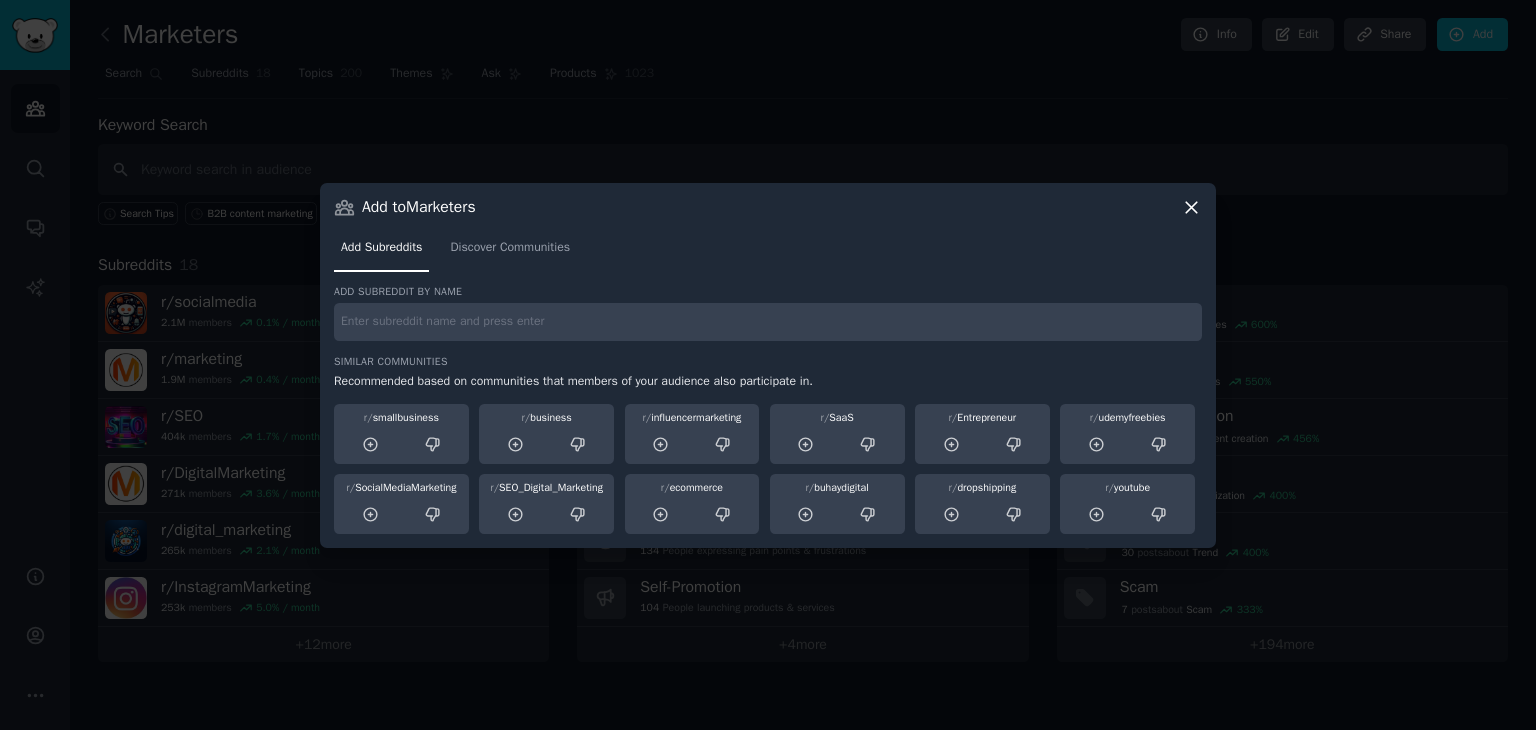 click on "Add subreddit by name Similar Communities Recommended based on communities that members of your audience also participate in. r/ smallbusiness r/ business r/ influencermarketing r/ SaaS r/ Entrepreneur r/ udemyfreebies r/ SocialMediaMarketing r/ SEO_Digital_Marketing r/ ecommerce r/ buhaydigital r/ dropshipping r/ youtube" at bounding box center (768, 409) 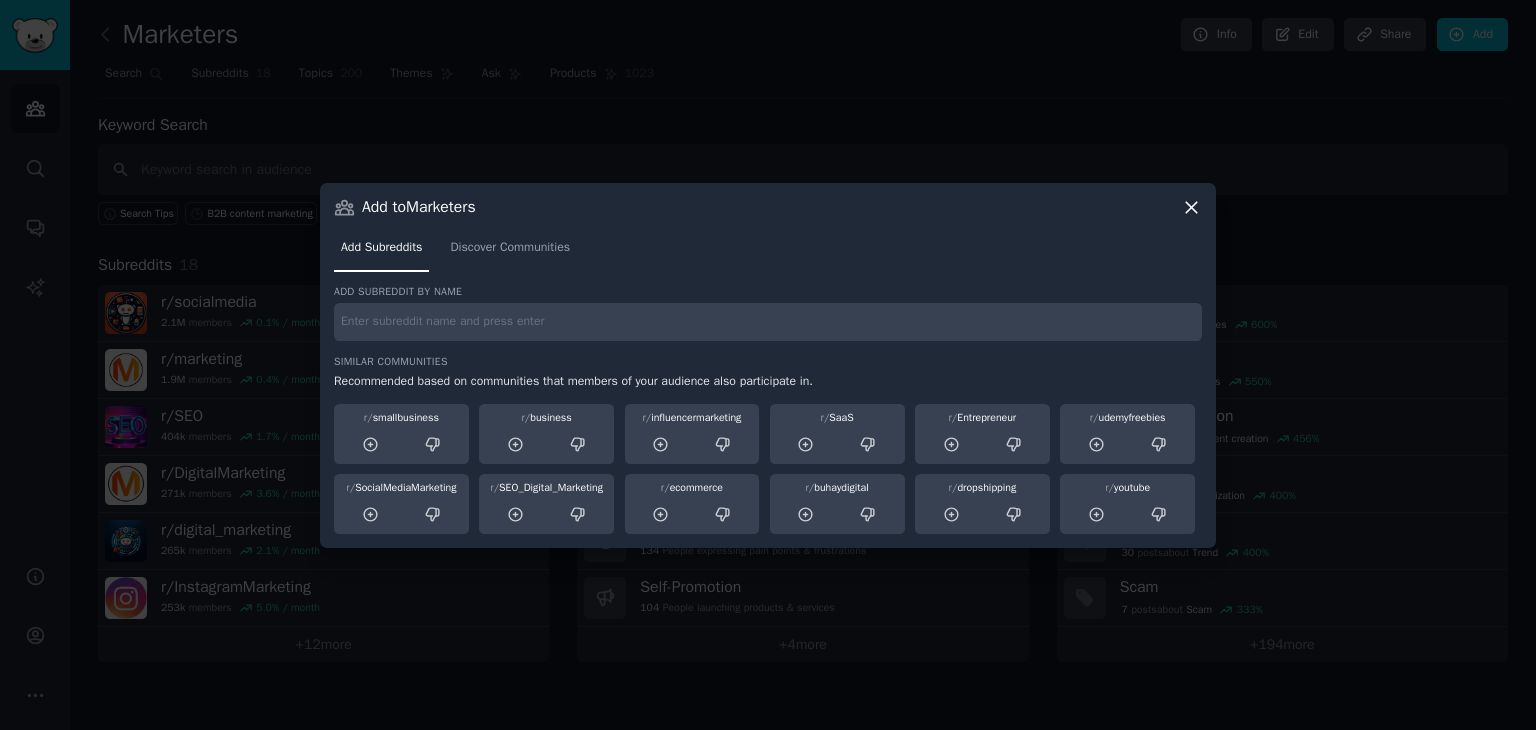 click on "Add subreddit by name Similar Communities Recommended based on communities that members of your audience also participate in. r/ smallbusiness r/ business r/ influencermarketing r/ SaaS r/ Entrepreneur r/ udemyfreebies r/ SocialMediaMarketing r/ SEO_Digital_Marketing r/ ecommerce r/ buhaydigital r/ dropshipping r/ youtube" at bounding box center (768, 409) 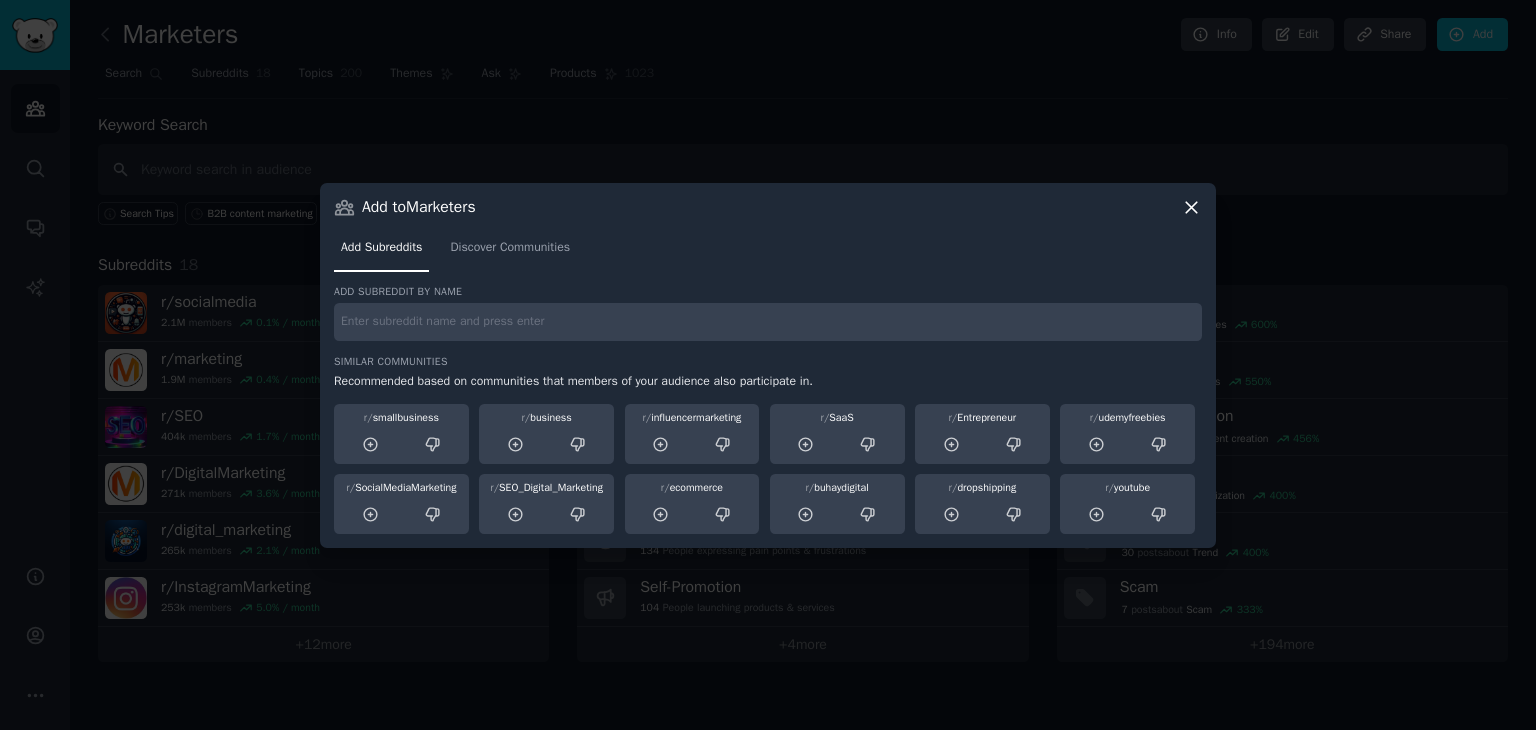 click at bounding box center [768, 322] 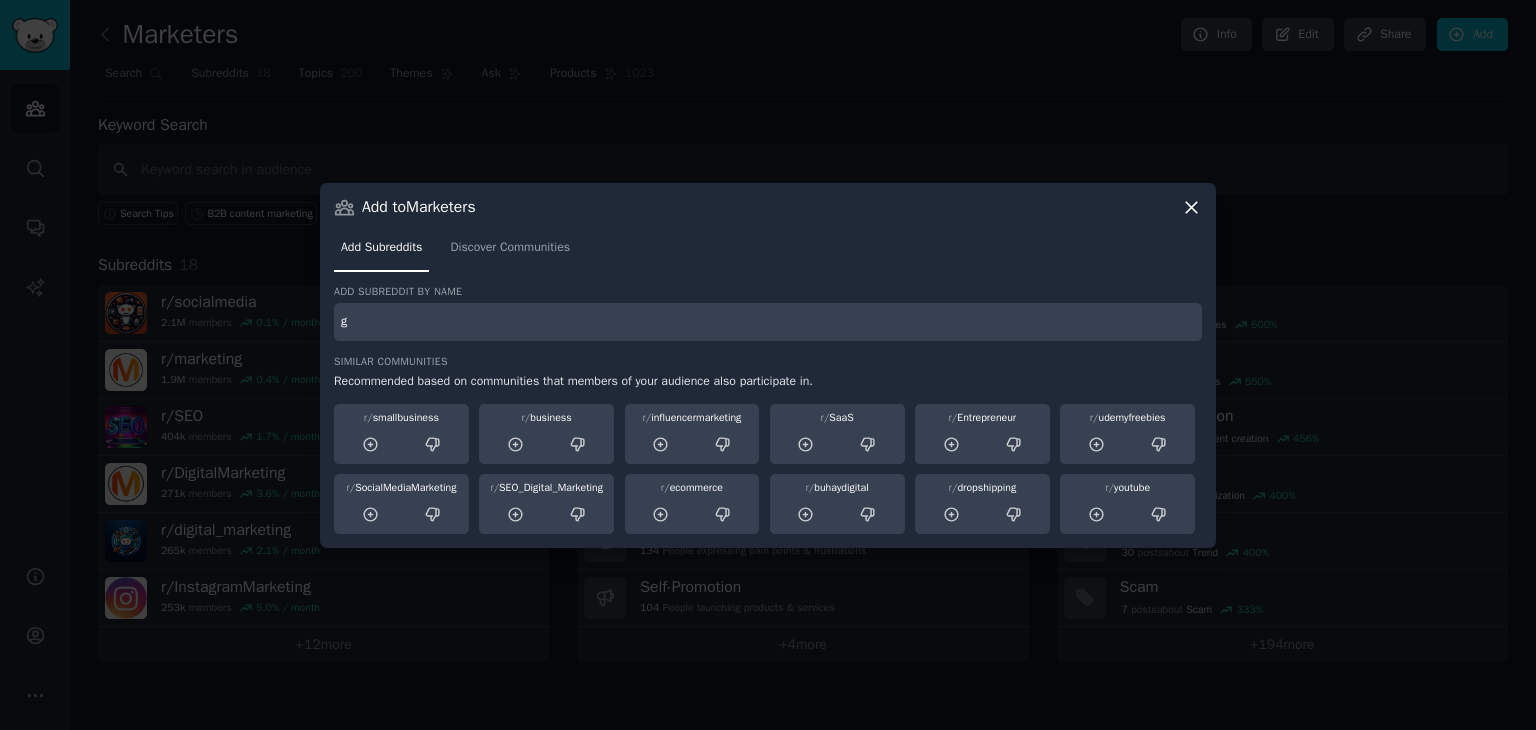 type on "g" 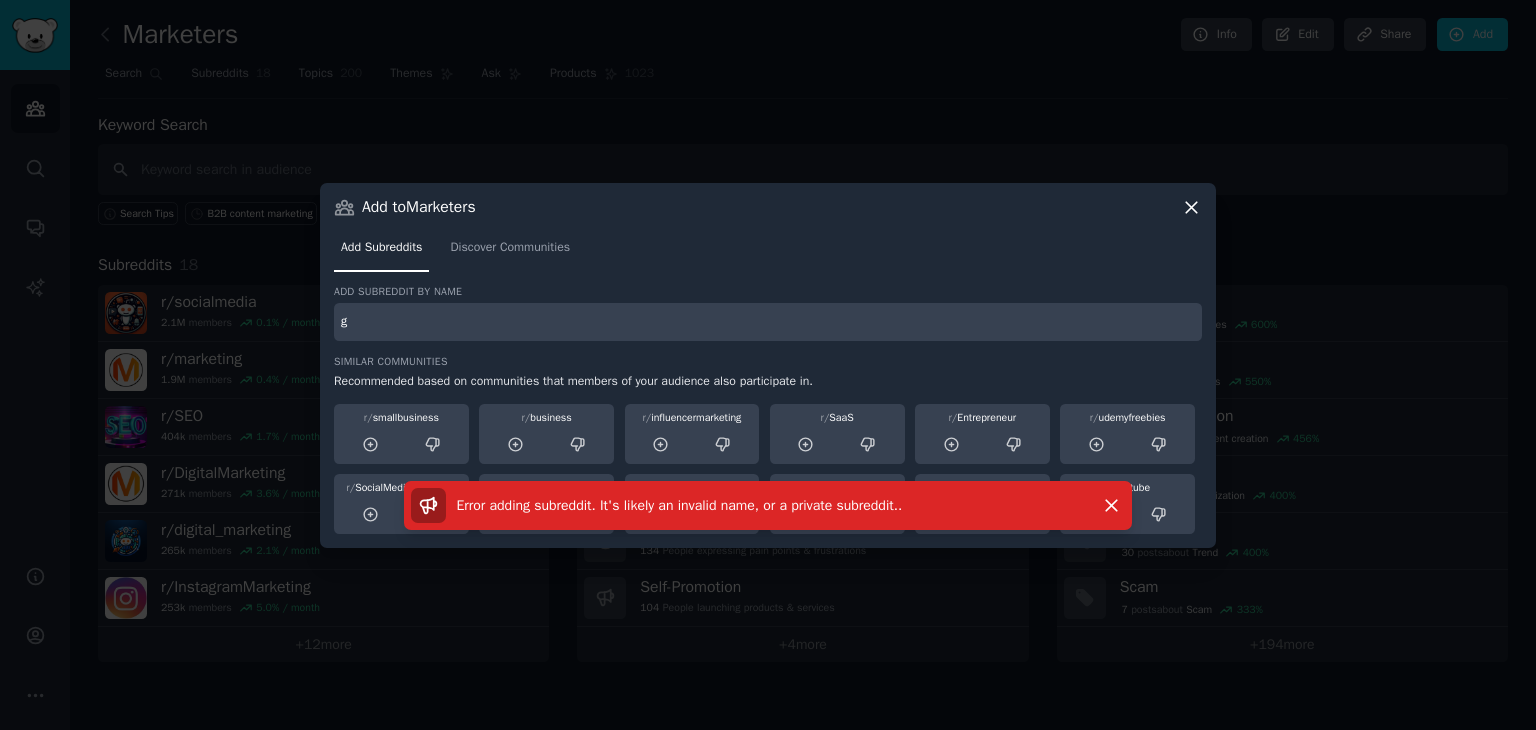 click on "g" at bounding box center [768, 322] 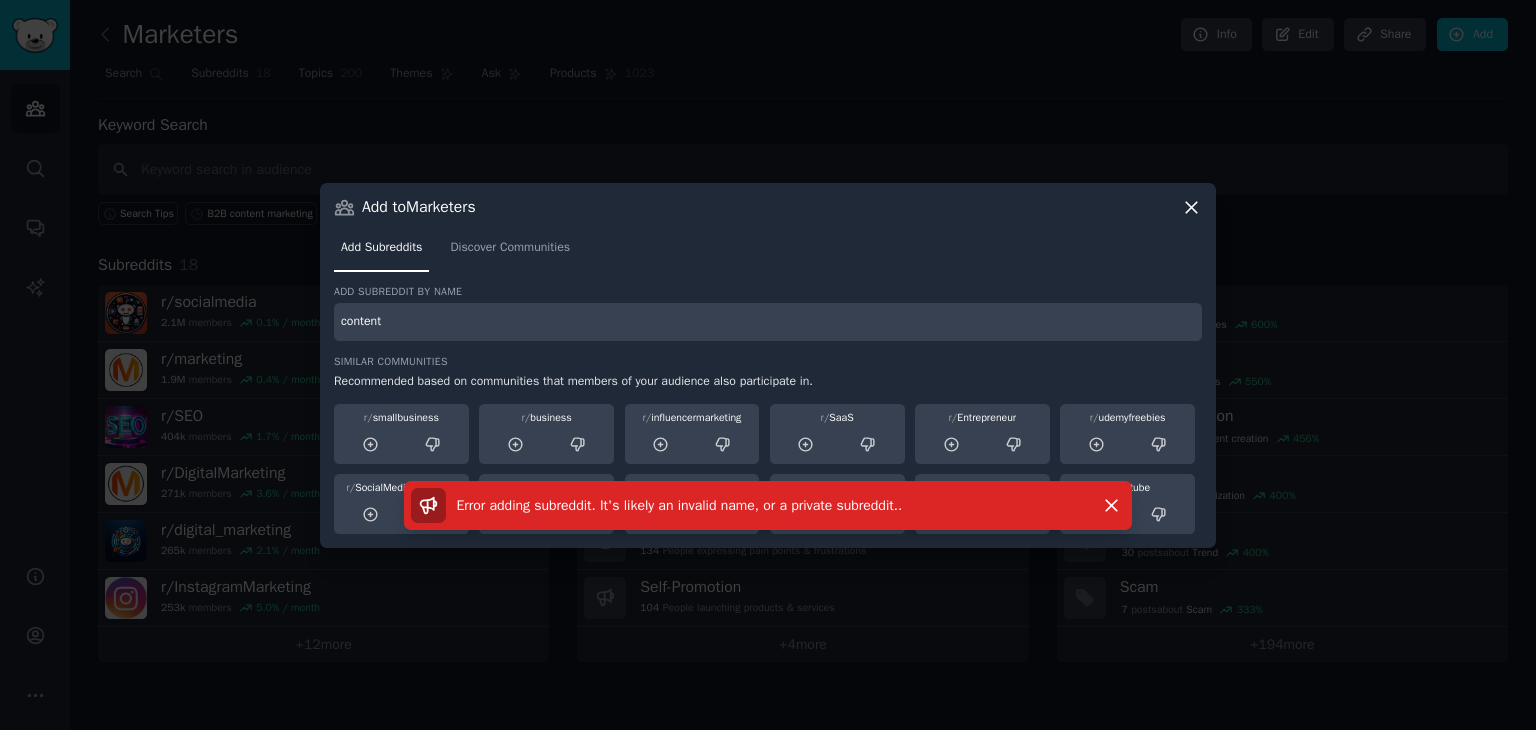 type on "content" 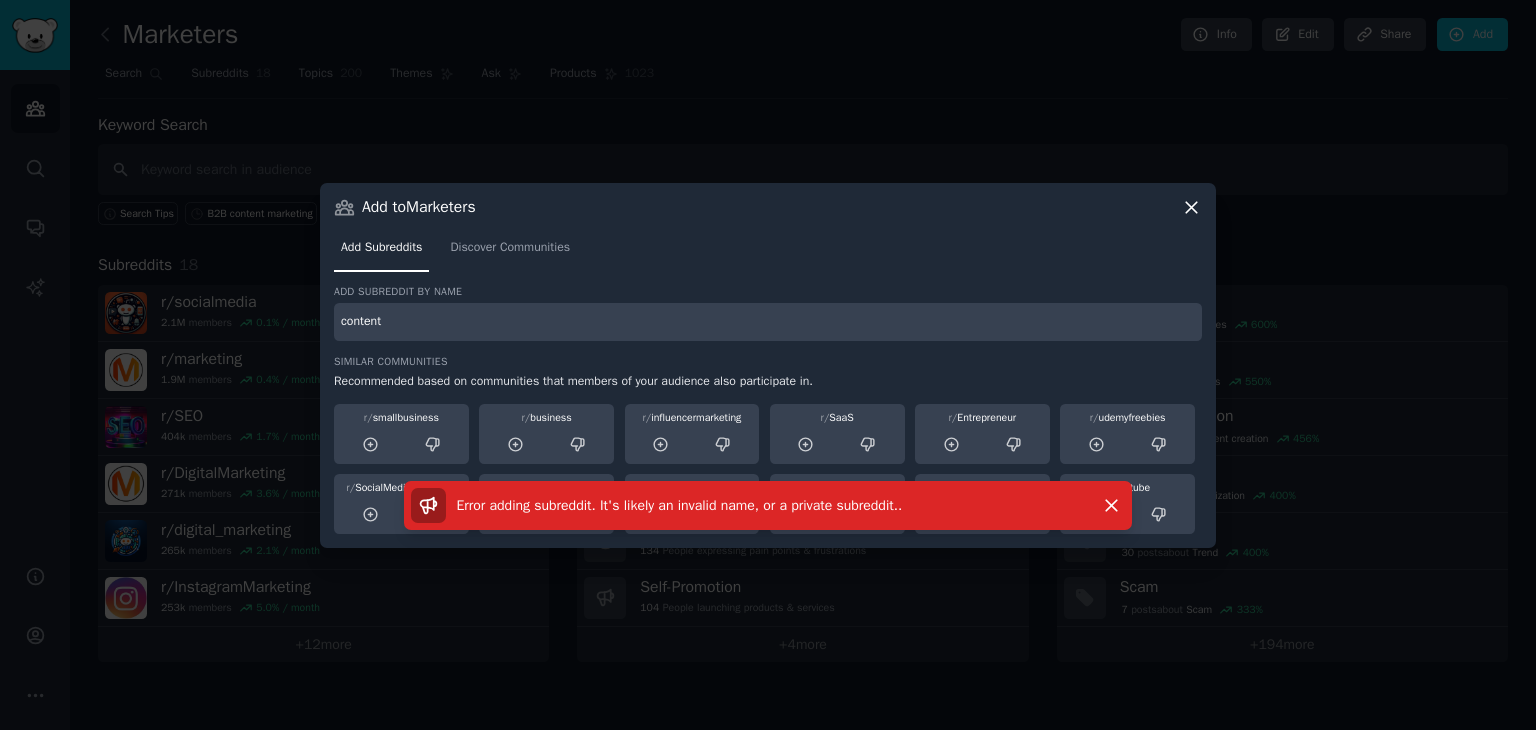 click on "Add Subreddits Discover Communities" at bounding box center (768, 252) 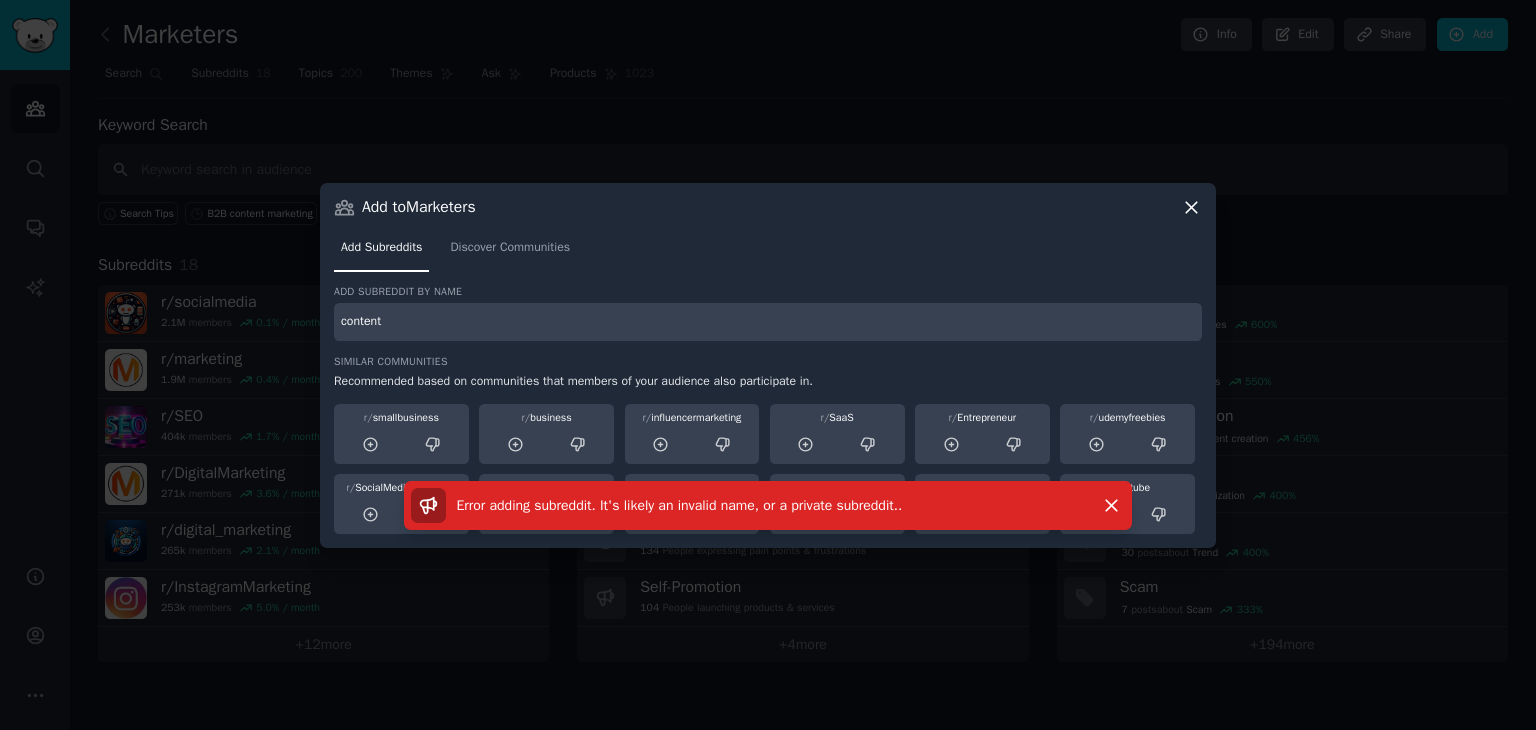 click 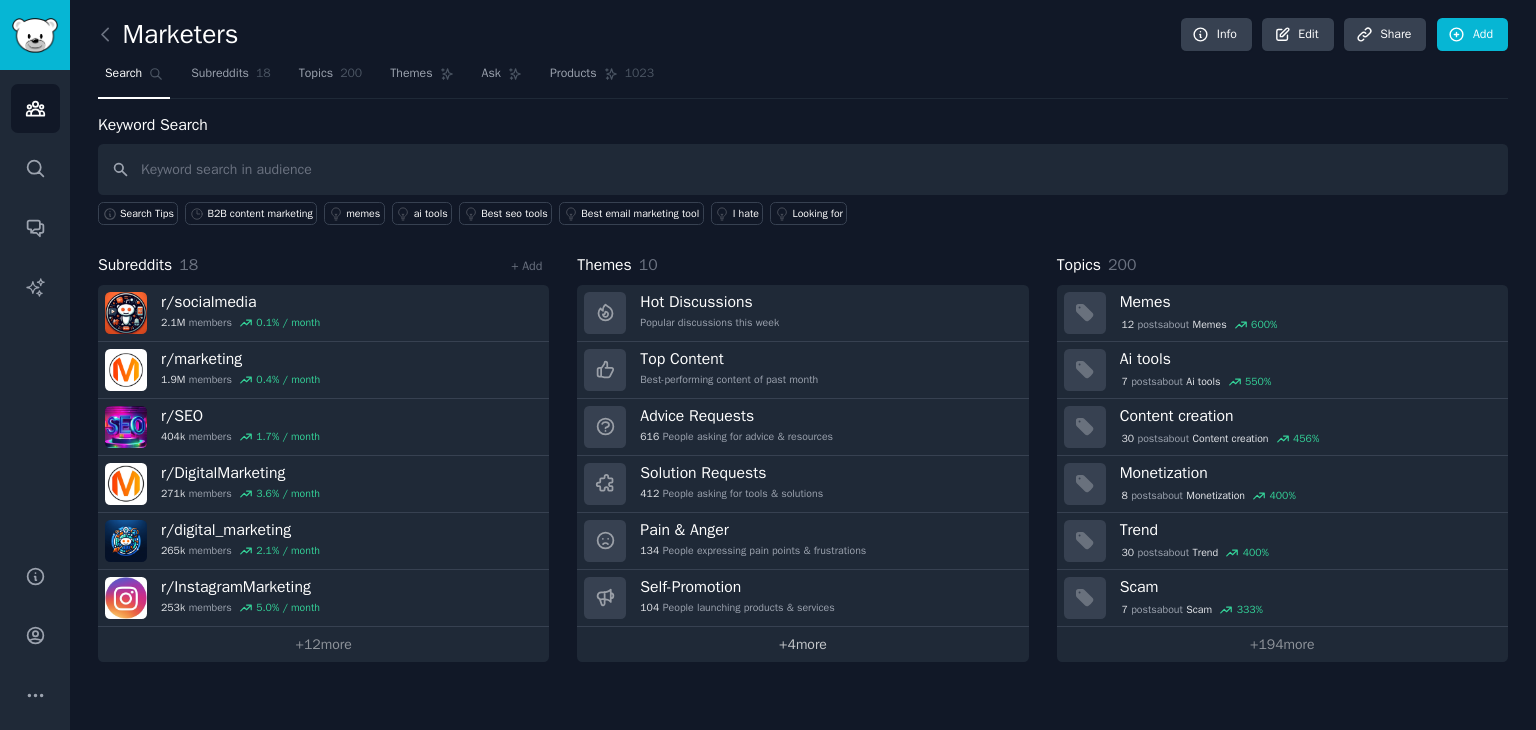 click on "+  4  more" at bounding box center (802, 644) 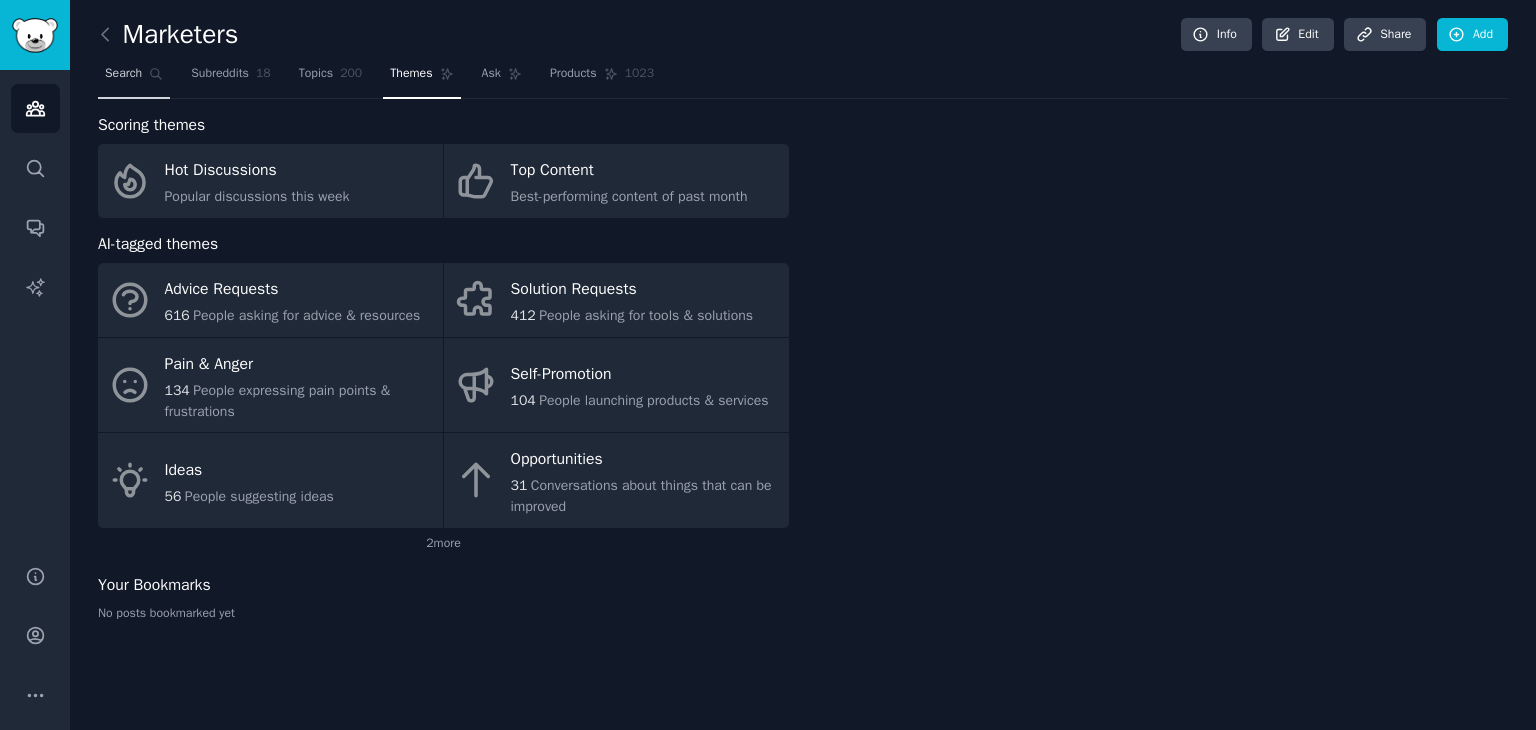 click on "Search" at bounding box center (123, 74) 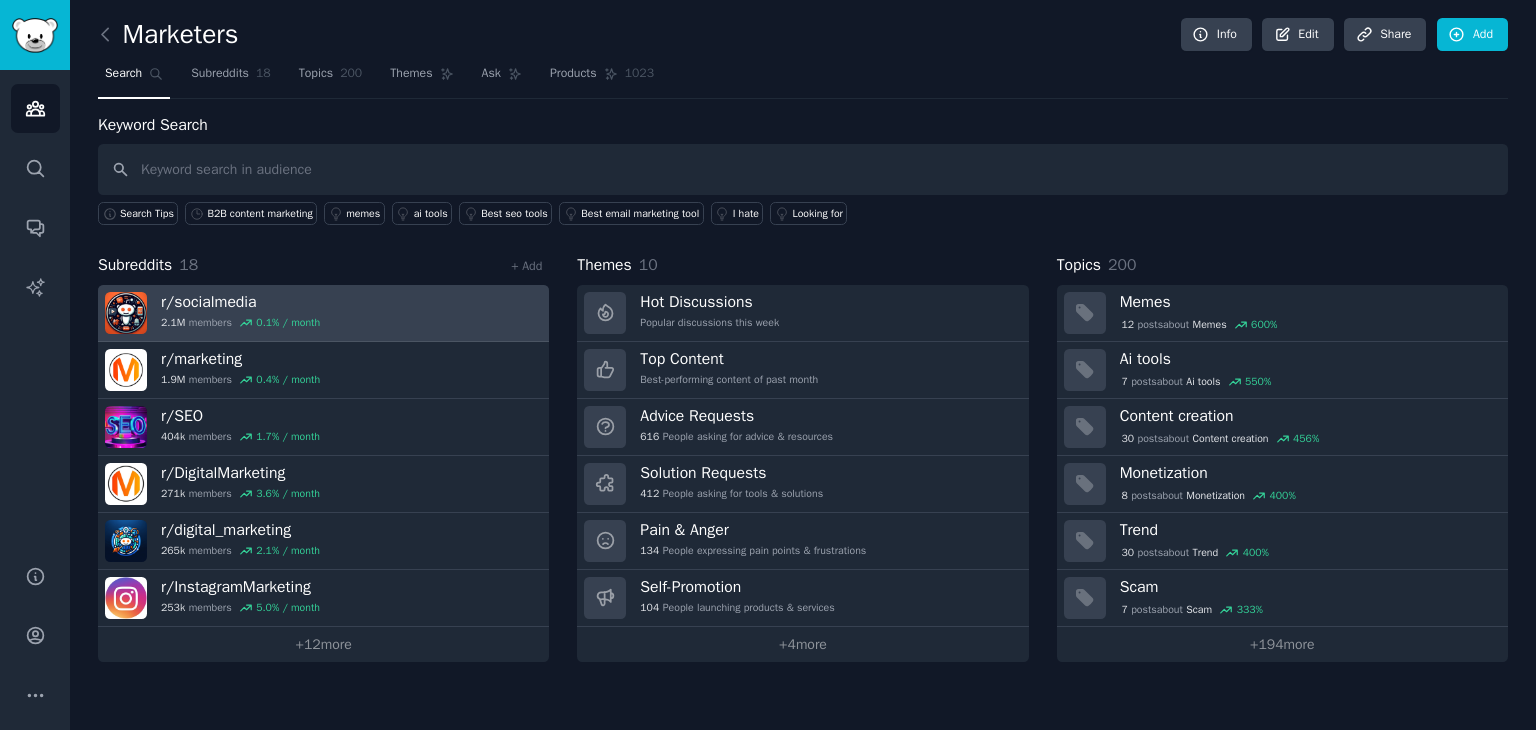 click on "0.1 % / month" at bounding box center (288, 323) 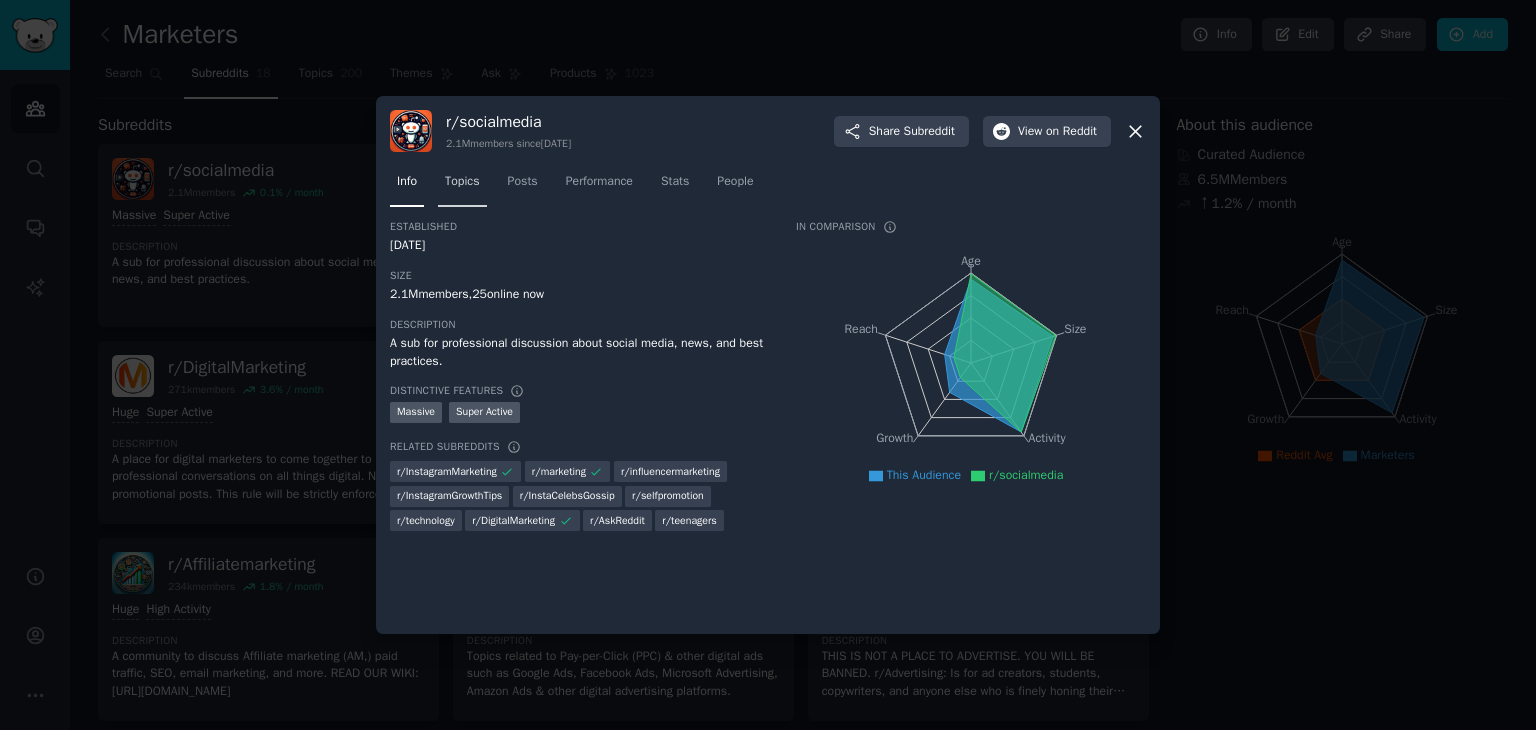 click on "Topics" at bounding box center [462, 182] 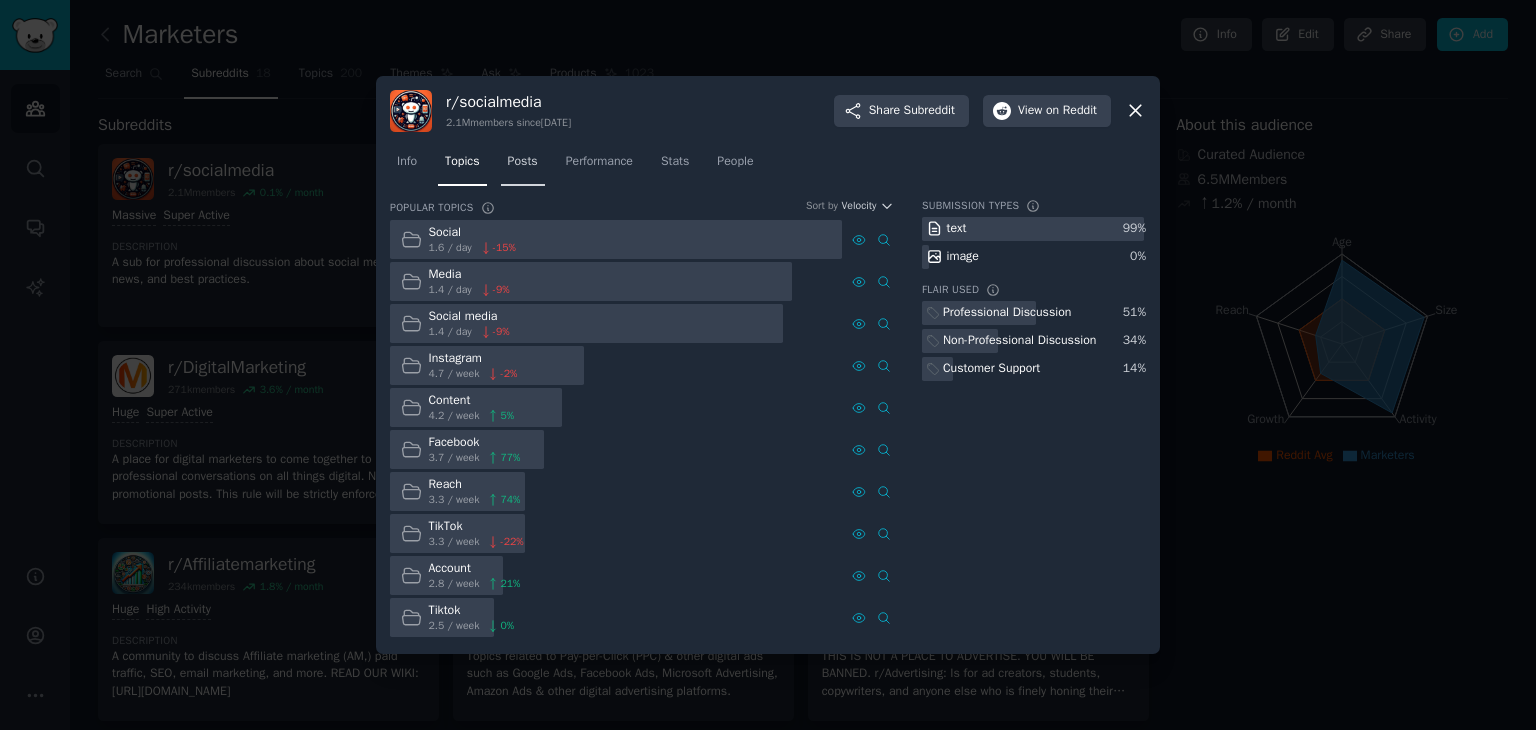 click on "Posts" at bounding box center [523, 166] 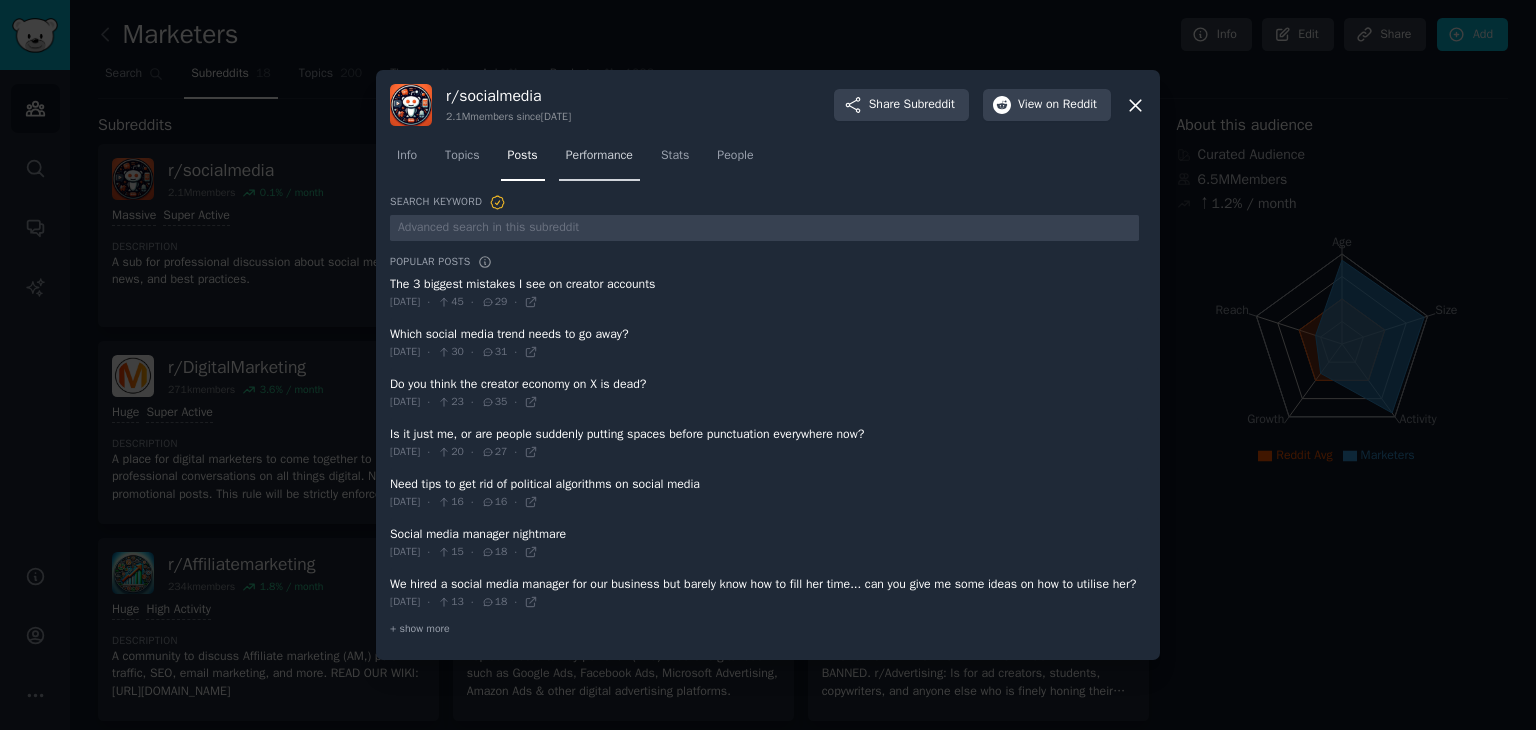 click on "Performance" at bounding box center [599, 160] 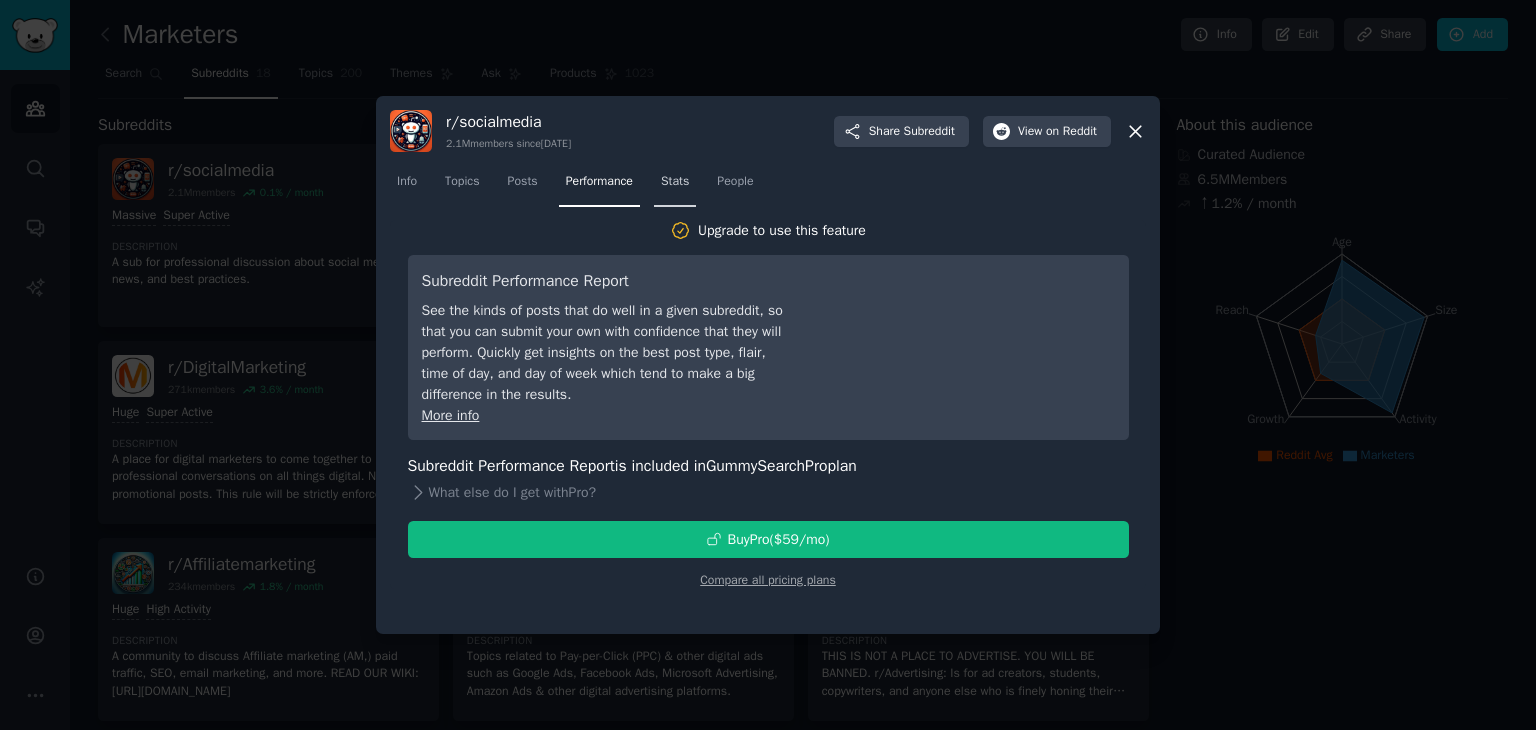 click on "Stats" at bounding box center [675, 182] 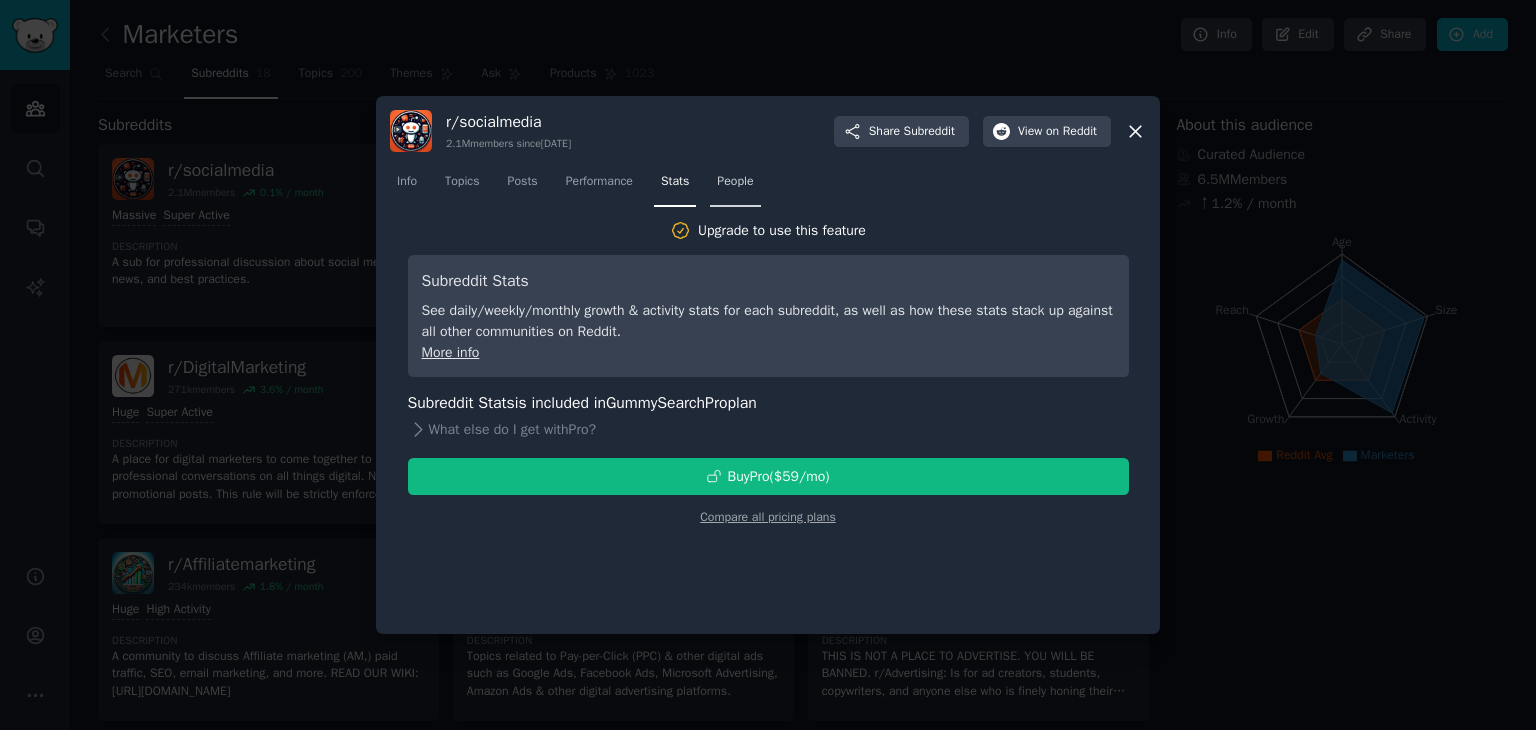 click on "People" at bounding box center (735, 182) 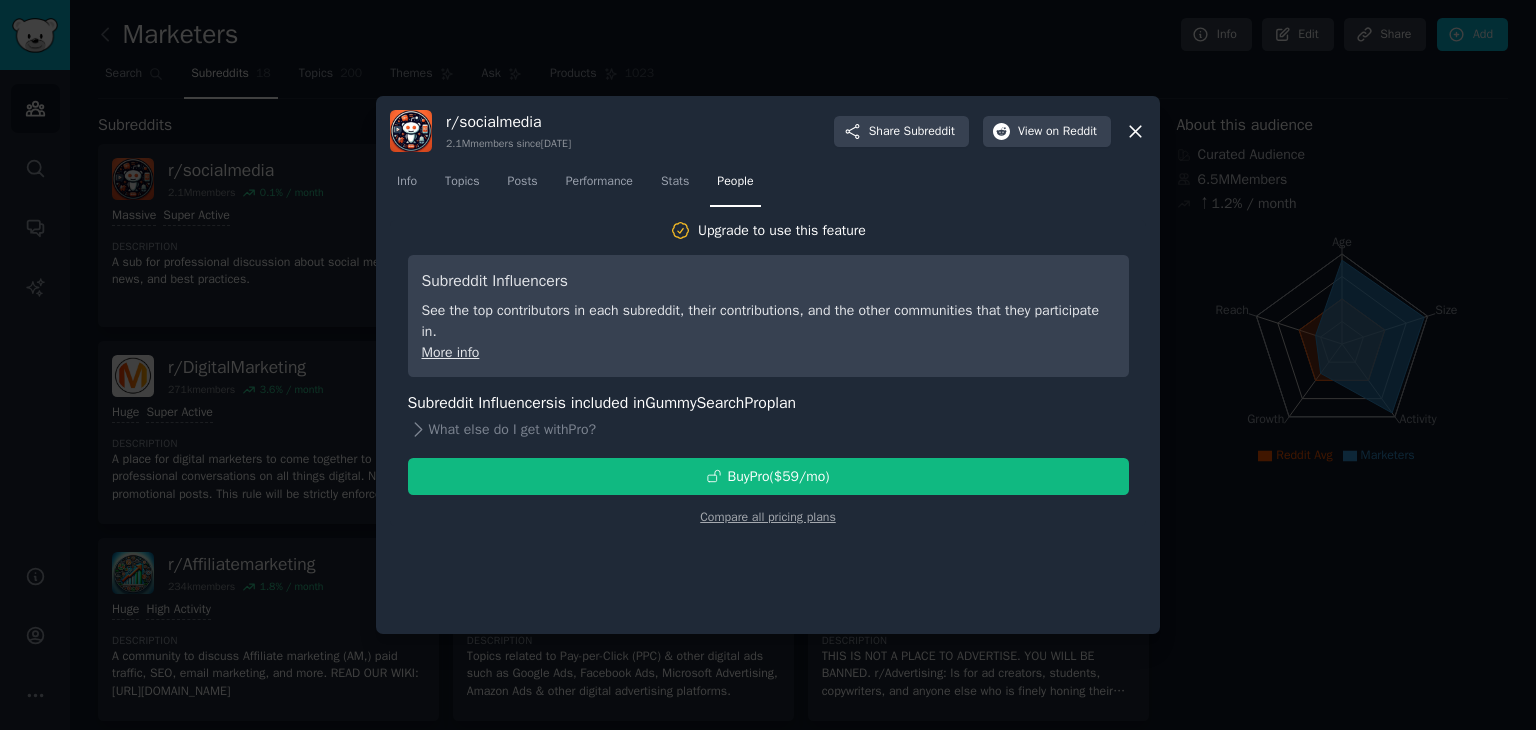 click 